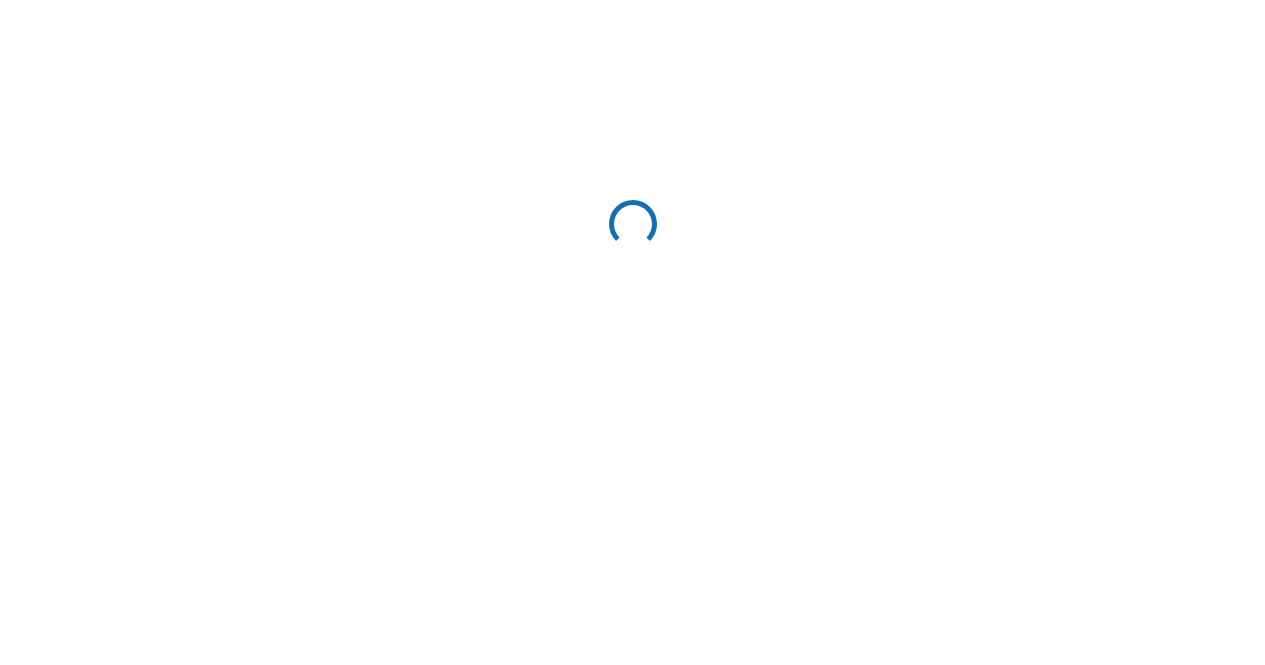 scroll, scrollTop: 0, scrollLeft: 0, axis: both 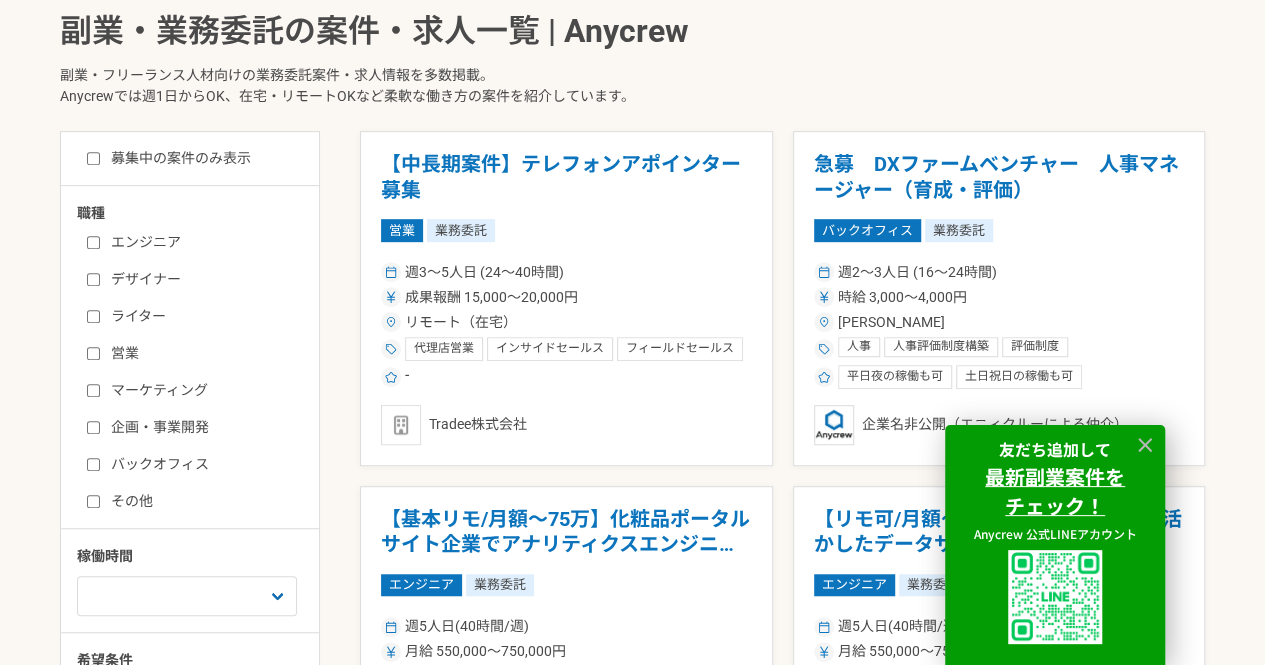 click on "企画・事業開発" at bounding box center (202, 427) 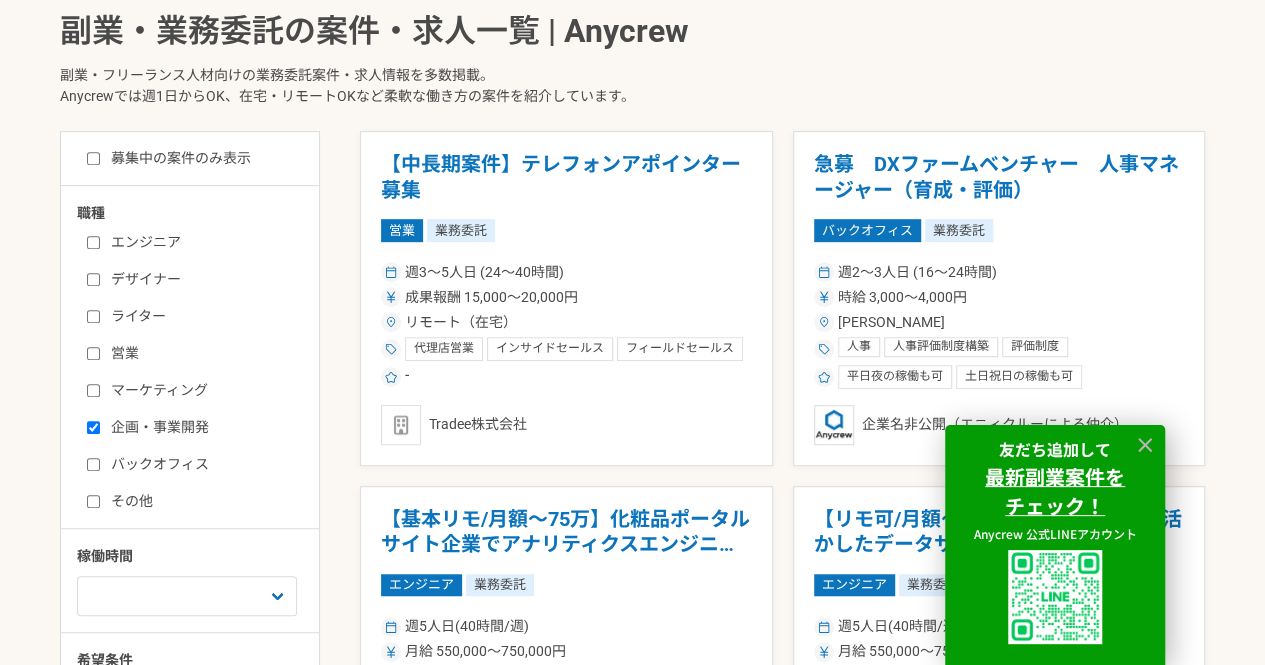 checkbox on "true" 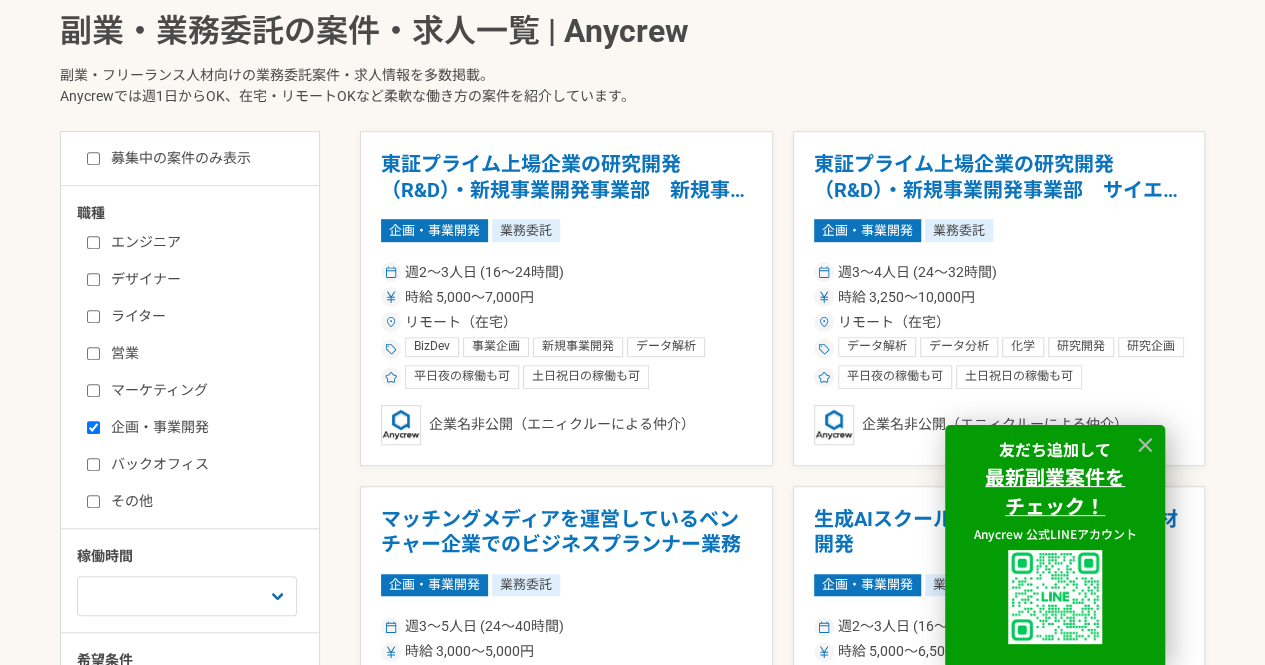 click on "エンジニア デザイナー ライター 営業 マーケティング 企画・事業開発 バックオフィス その他" at bounding box center [197, 369] 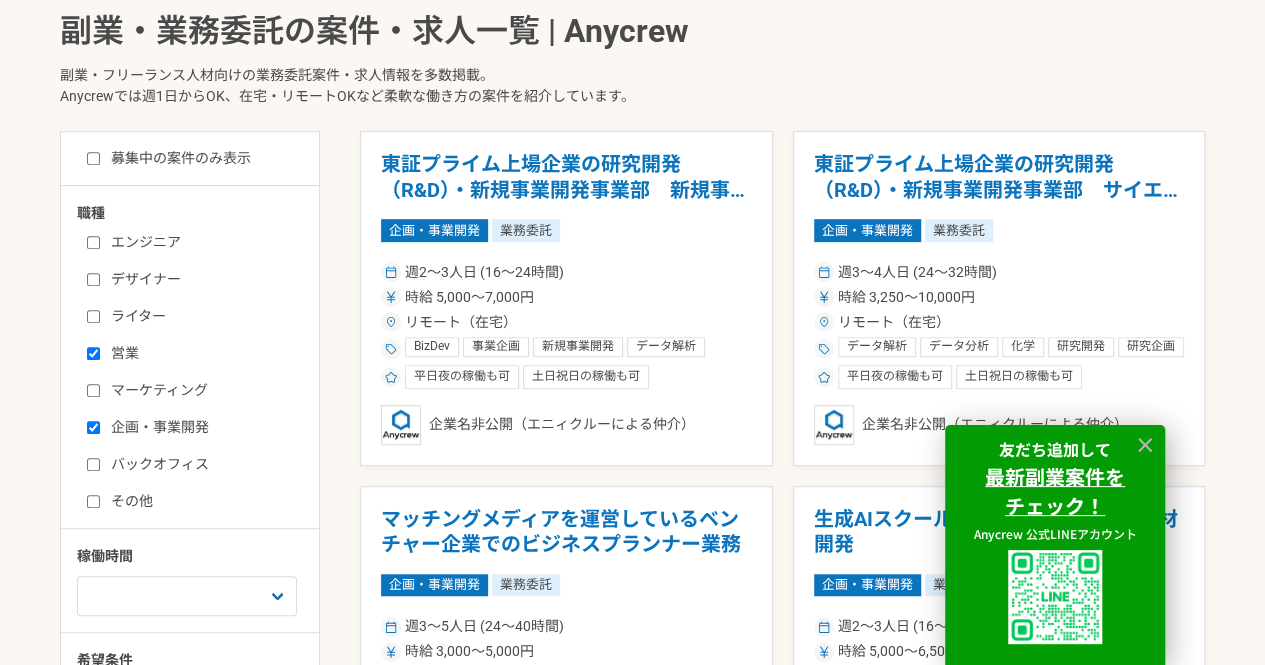 checkbox on "true" 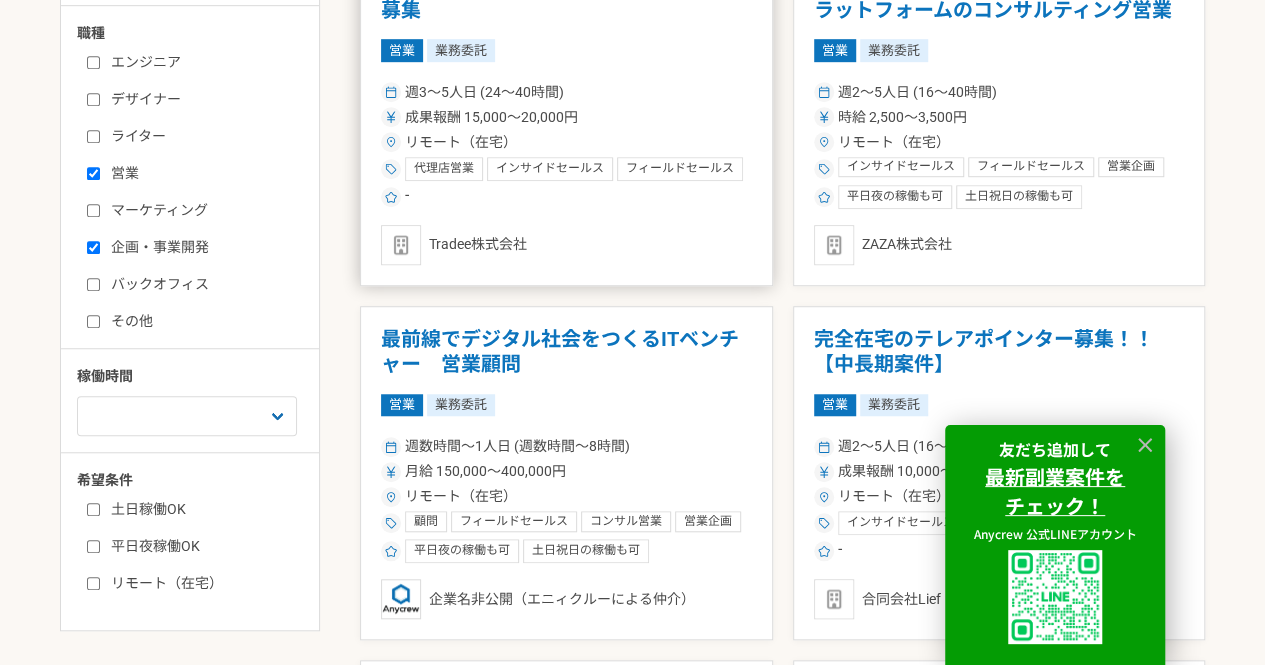 scroll, scrollTop: 612, scrollLeft: 0, axis: vertical 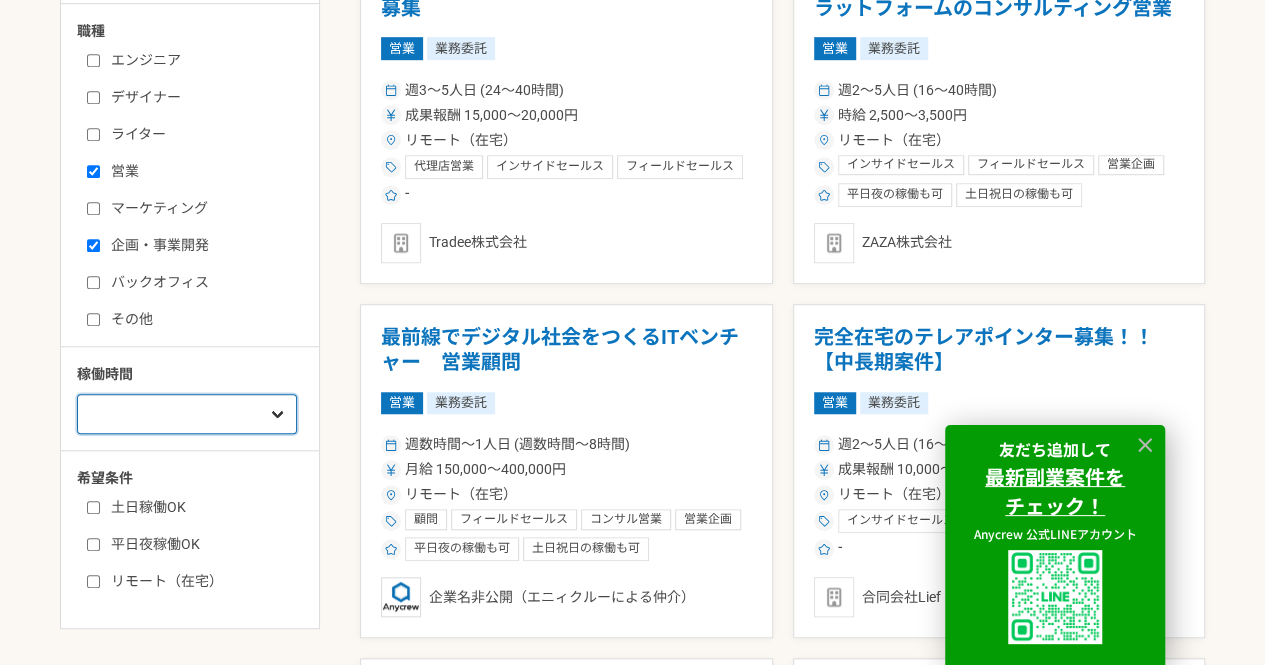 click on "週1人日（8時間）以下 週2人日（16時間）以下 週3人日（24時間）以下 週4人日（32時間）以下 週5人日（40時間）以下" at bounding box center (187, 414) 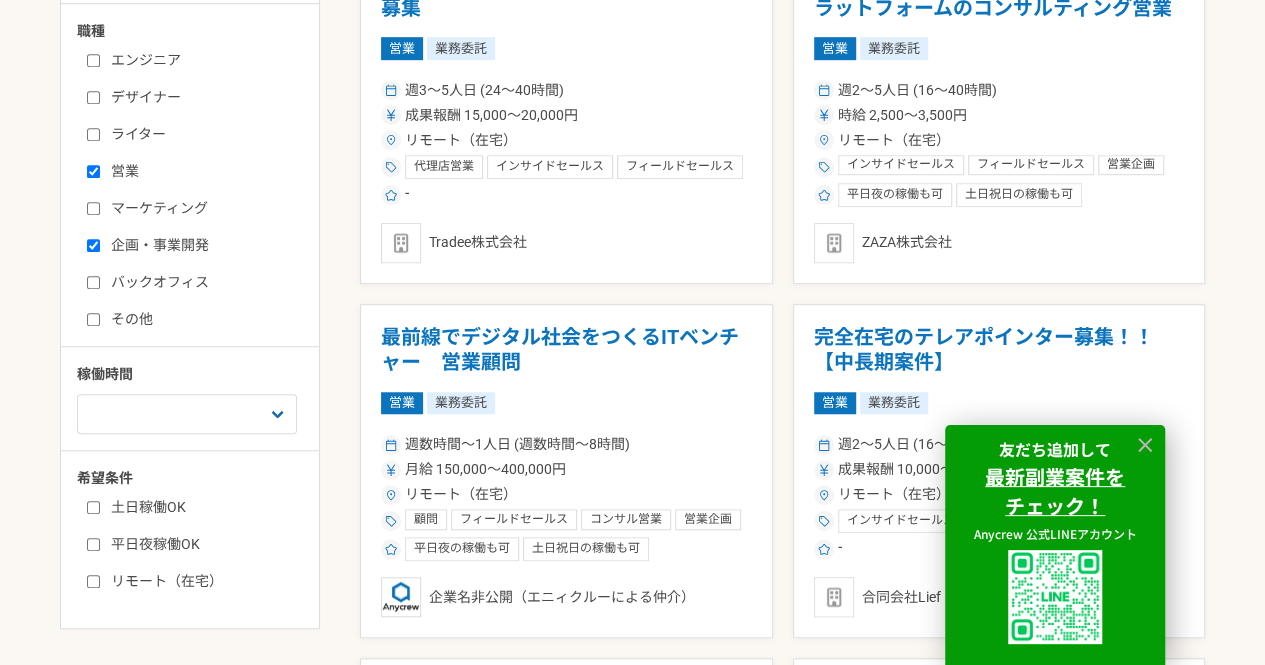click on "職種 エンジニア デザイナー ライター 営業 マーケティング 企画・事業開発 バックオフィス その他 稼働時間 週1人日（8時間）以下 週2人日（16時間）以下 週3人日（24時間）以下 週4人日（32時間）以下 週5人日（40時間）以下 希望条件 土日稼働OK 平日夜稼働OK リモート（在宅）" at bounding box center [190, 306] 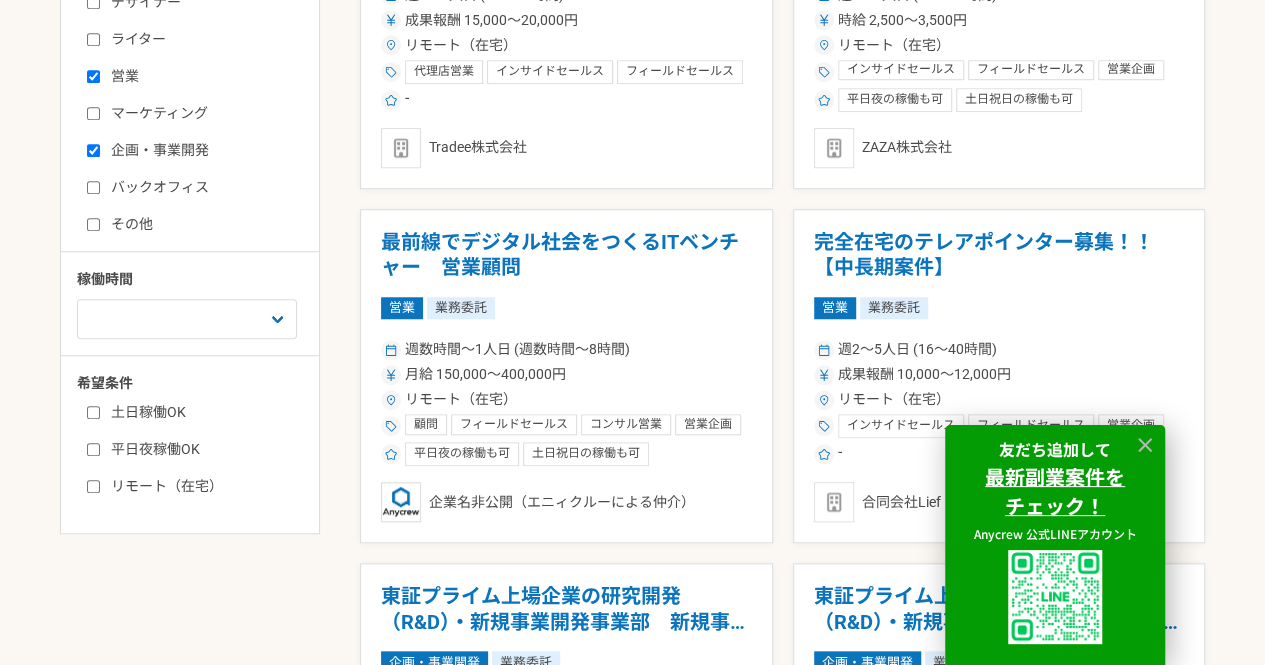 scroll, scrollTop: 715, scrollLeft: 0, axis: vertical 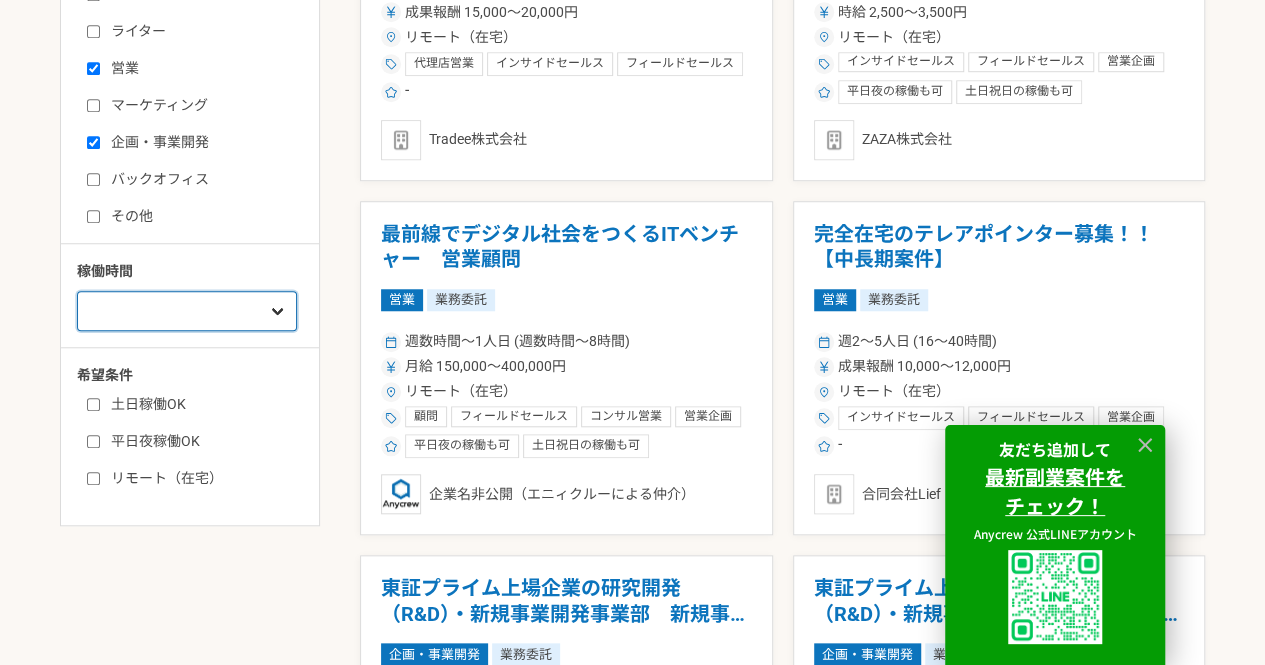 click on "週1人日（8時間）以下 週2人日（16時間）以下 週3人日（24時間）以下 週4人日（32時間）以下 週5人日（40時間）以下" at bounding box center [187, 311] 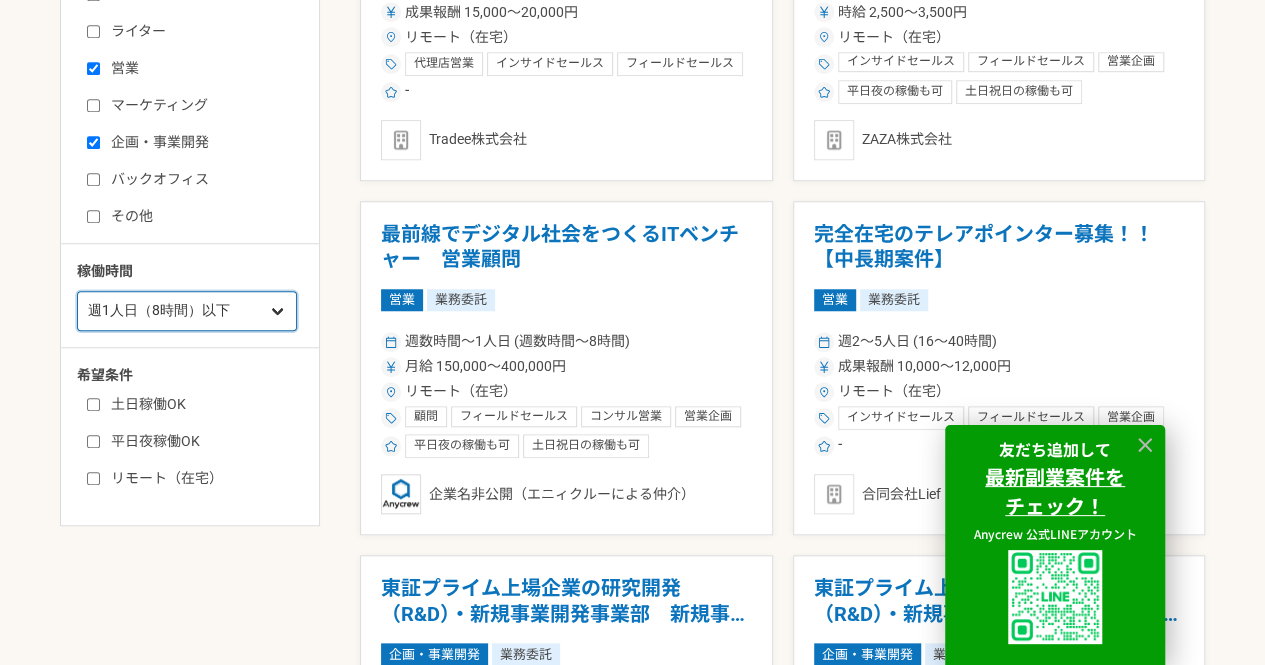 click on "週1人日（8時間）以下 週2人日（16時間）以下 週3人日（24時間）以下 週4人日（32時間）以下 週5人日（40時間）以下" at bounding box center (187, 311) 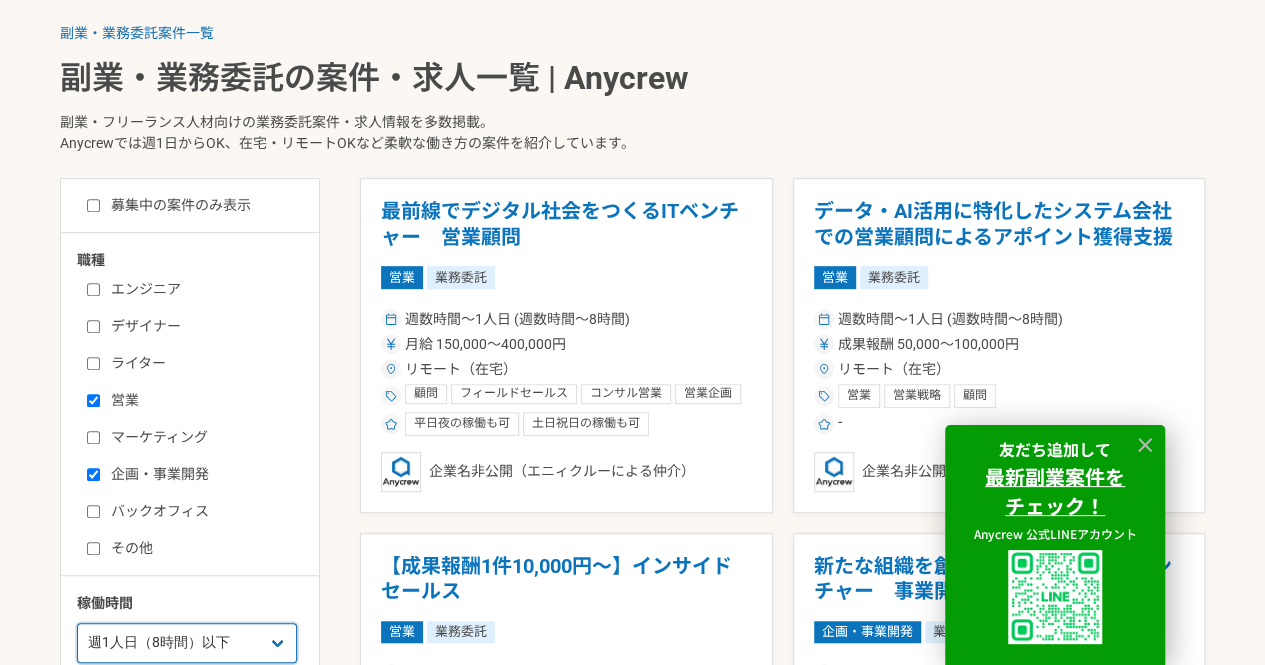 scroll, scrollTop: 381, scrollLeft: 0, axis: vertical 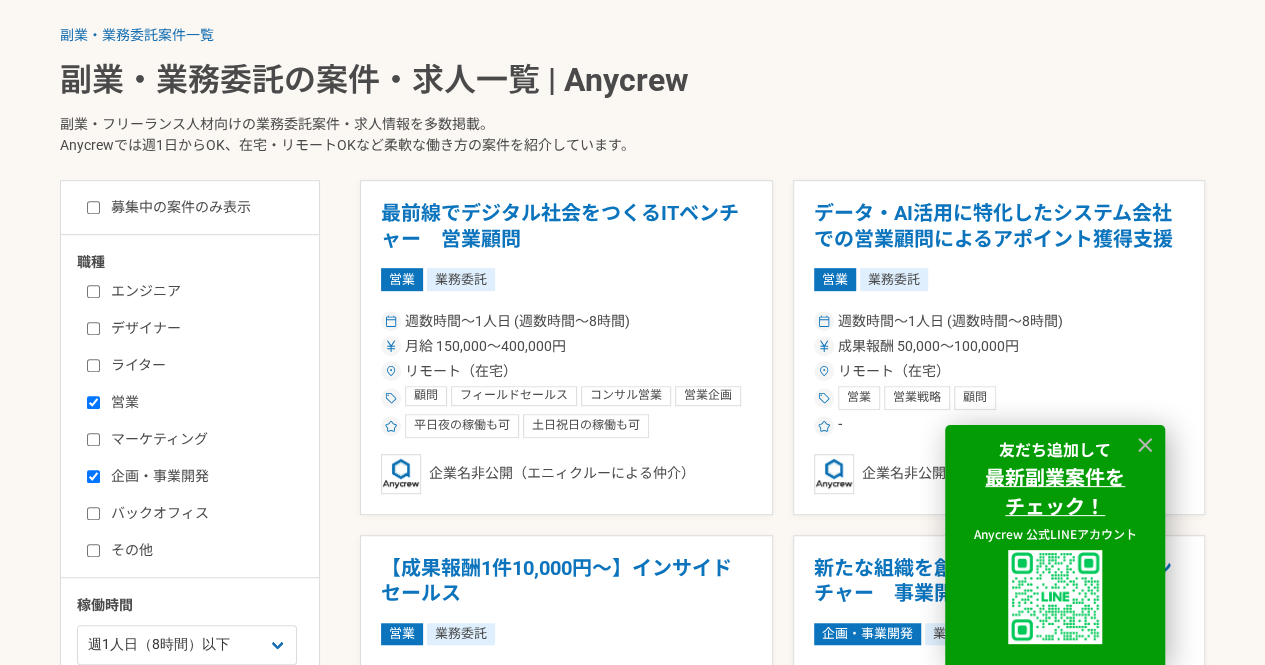 click on "募集中の案件のみ表示" at bounding box center [169, 207] 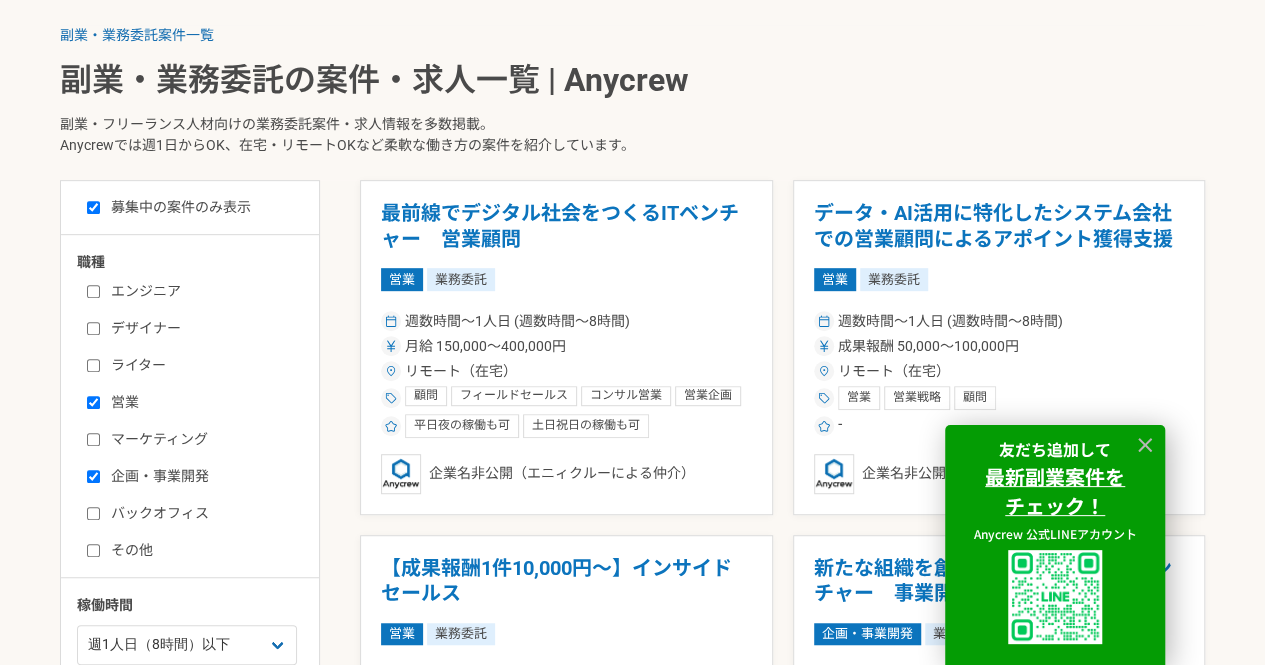 checkbox on "true" 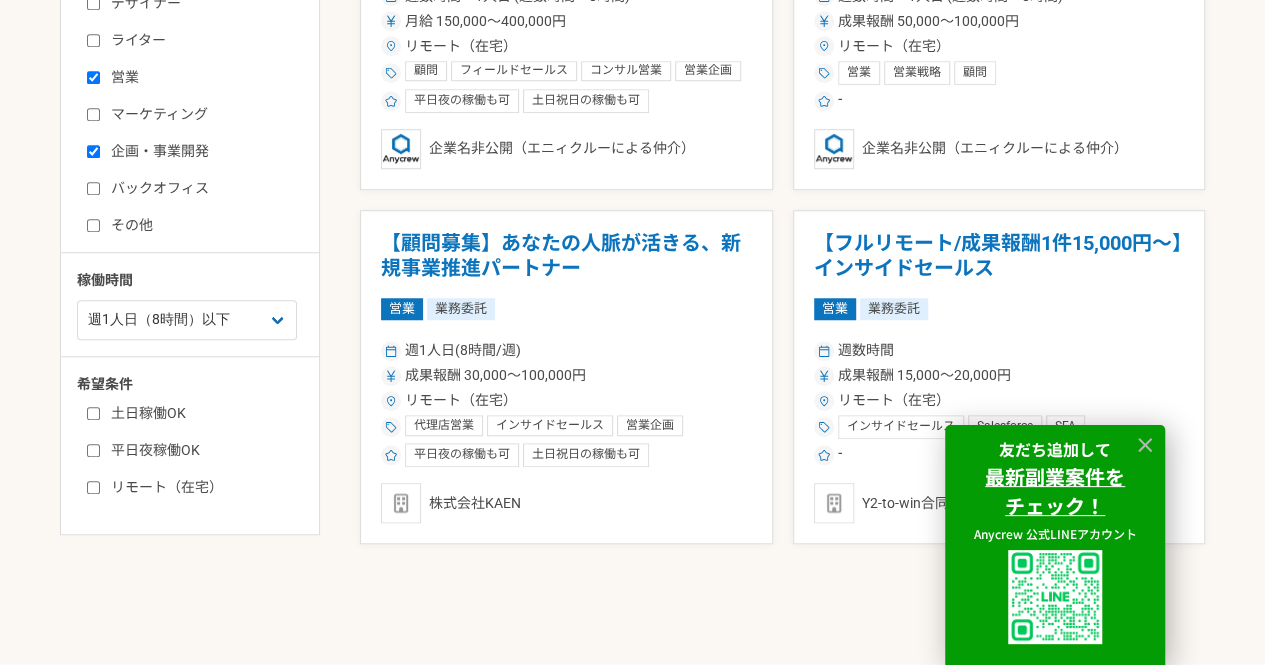 scroll, scrollTop: 710, scrollLeft: 0, axis: vertical 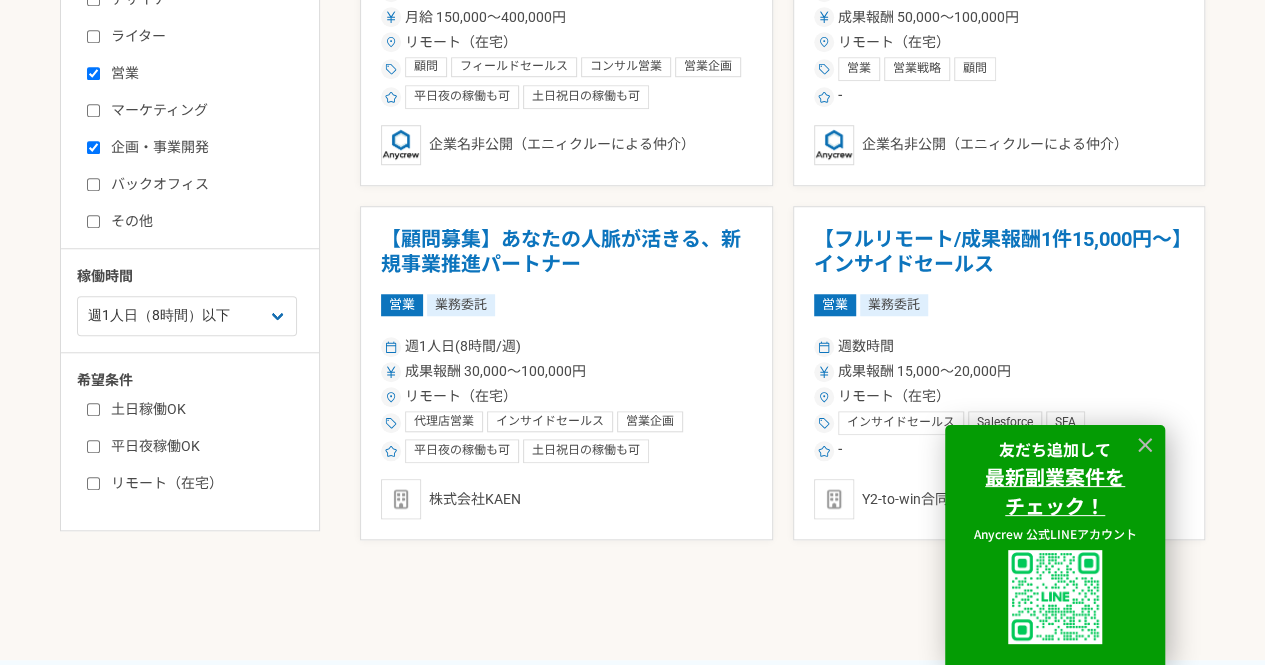 click on "土日稼働OK" at bounding box center [202, 409] 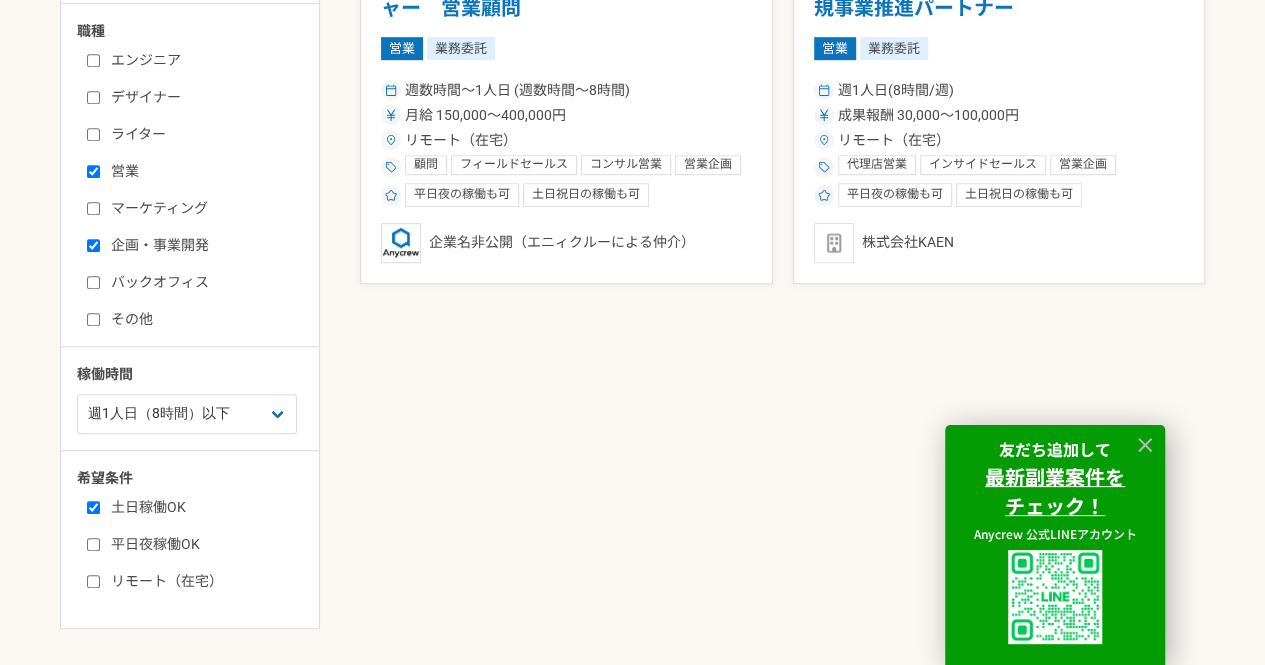 scroll, scrollTop: 618, scrollLeft: 0, axis: vertical 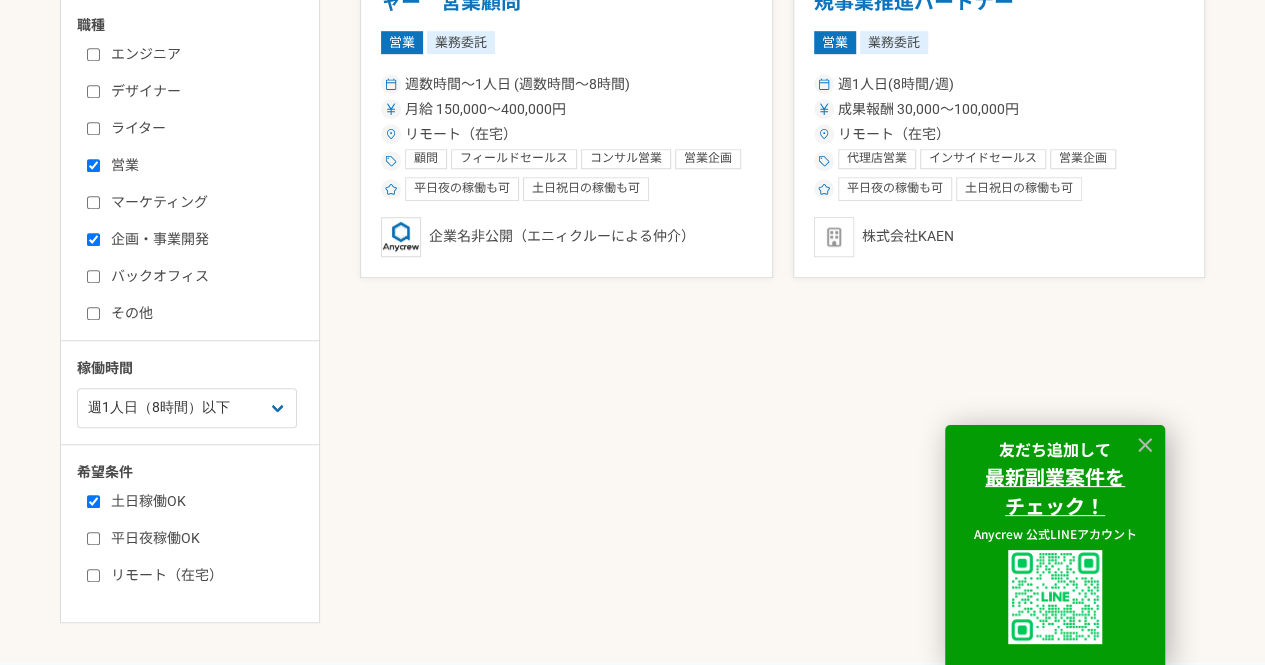 click on "土日稼働OK" at bounding box center [202, 501] 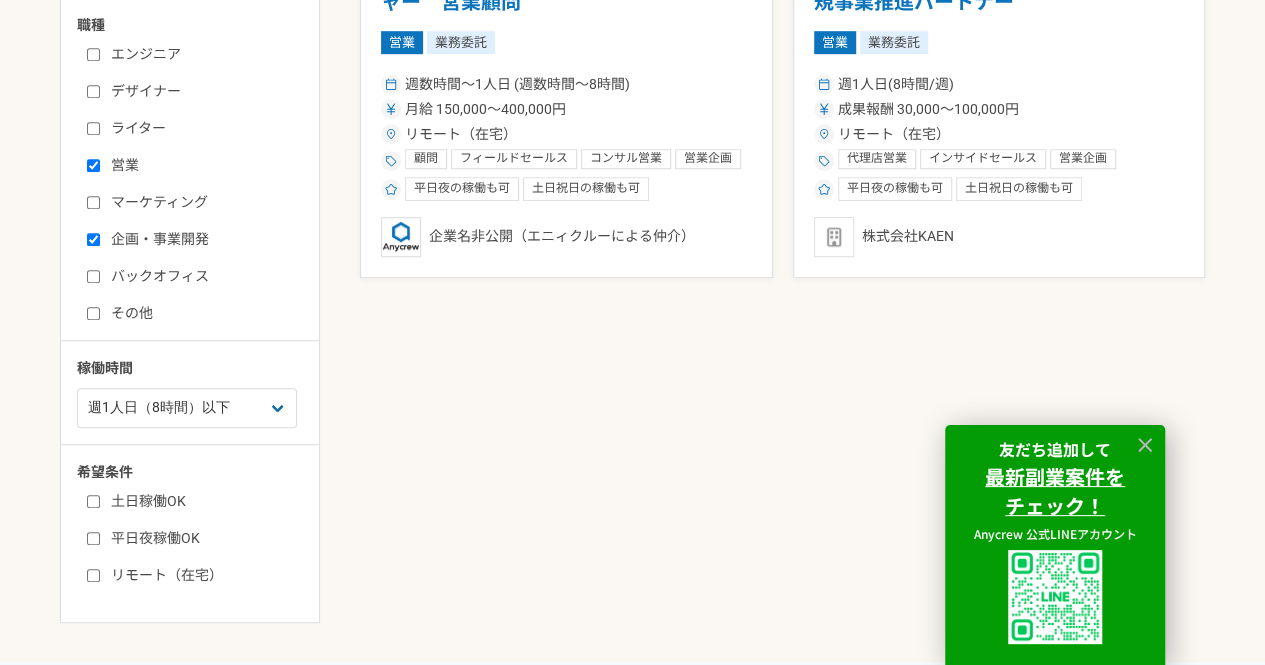 checkbox on "false" 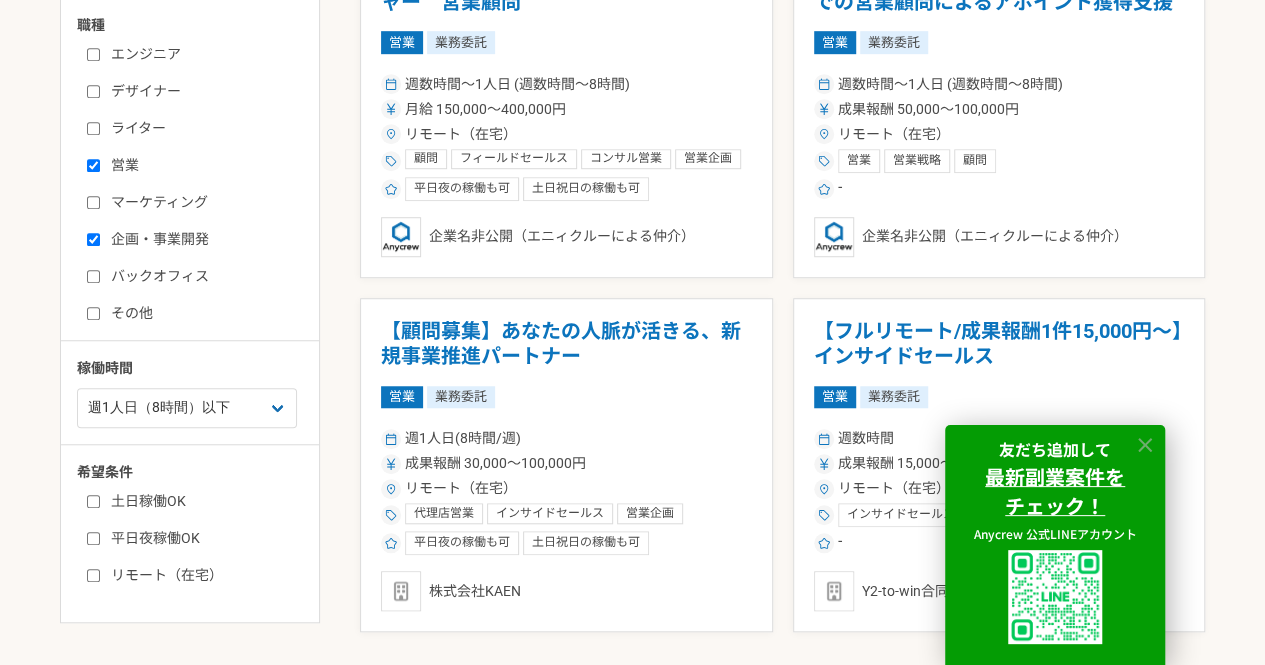 click 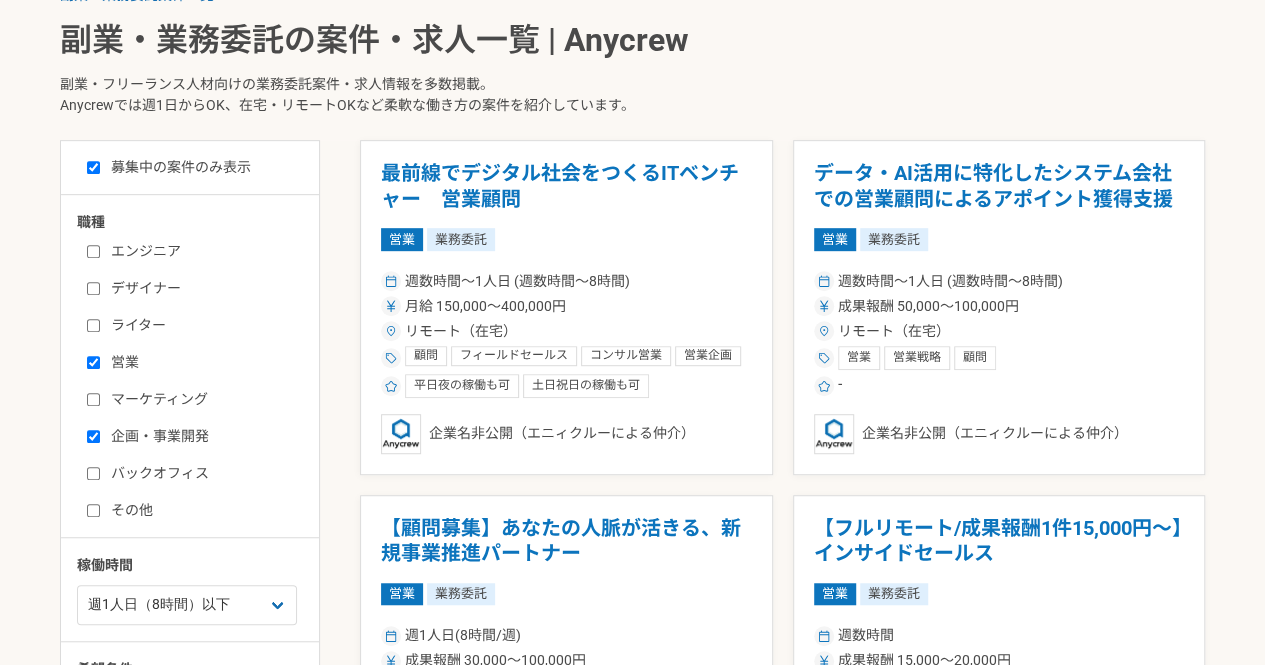 scroll, scrollTop: 422, scrollLeft: 0, axis: vertical 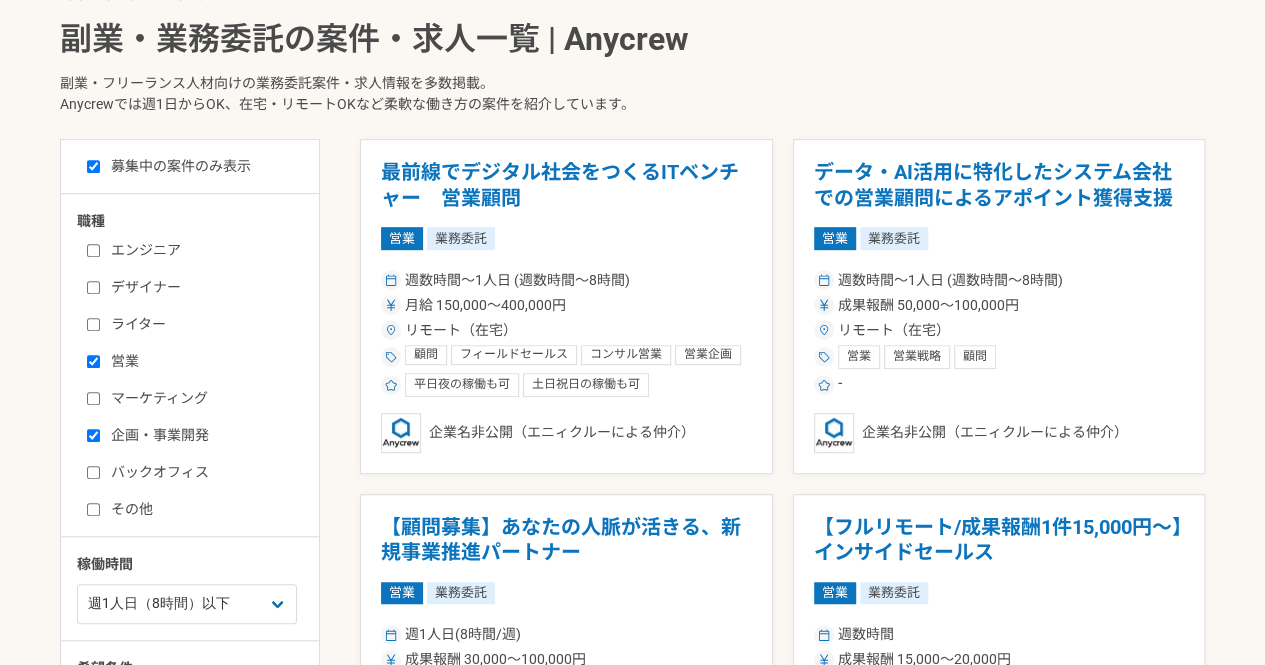 click on "バックオフィス" at bounding box center (202, 472) 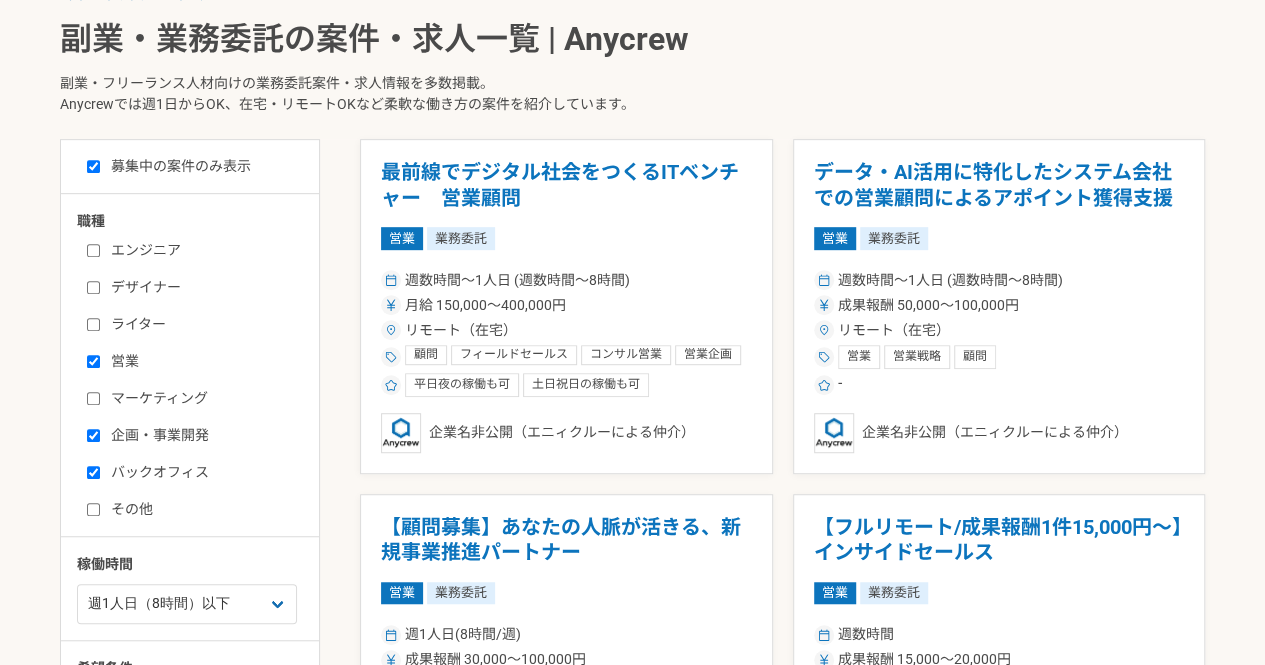 checkbox on "true" 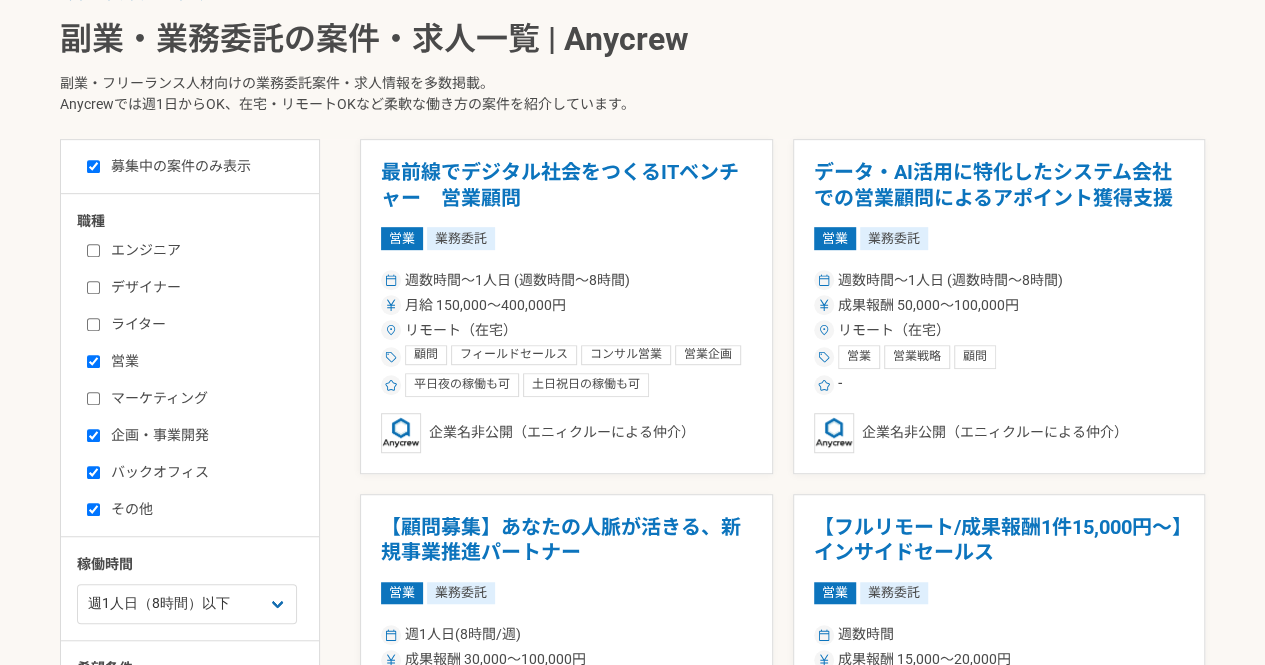 checkbox on "true" 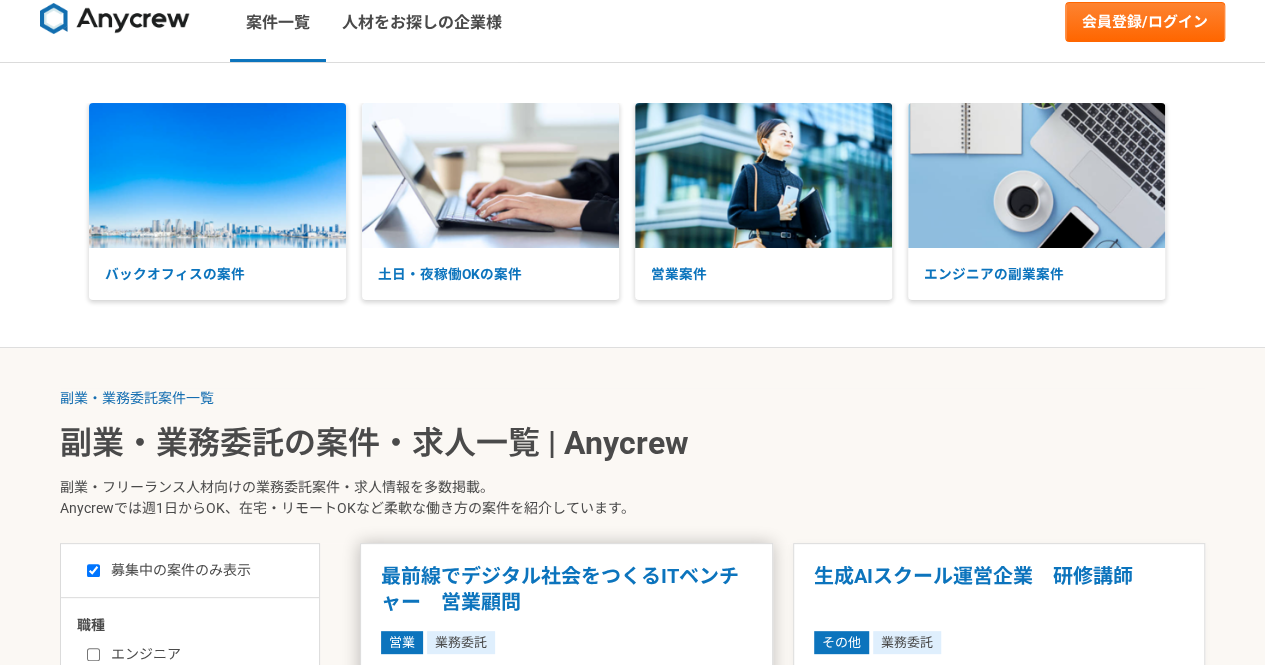 scroll, scrollTop: 0, scrollLeft: 0, axis: both 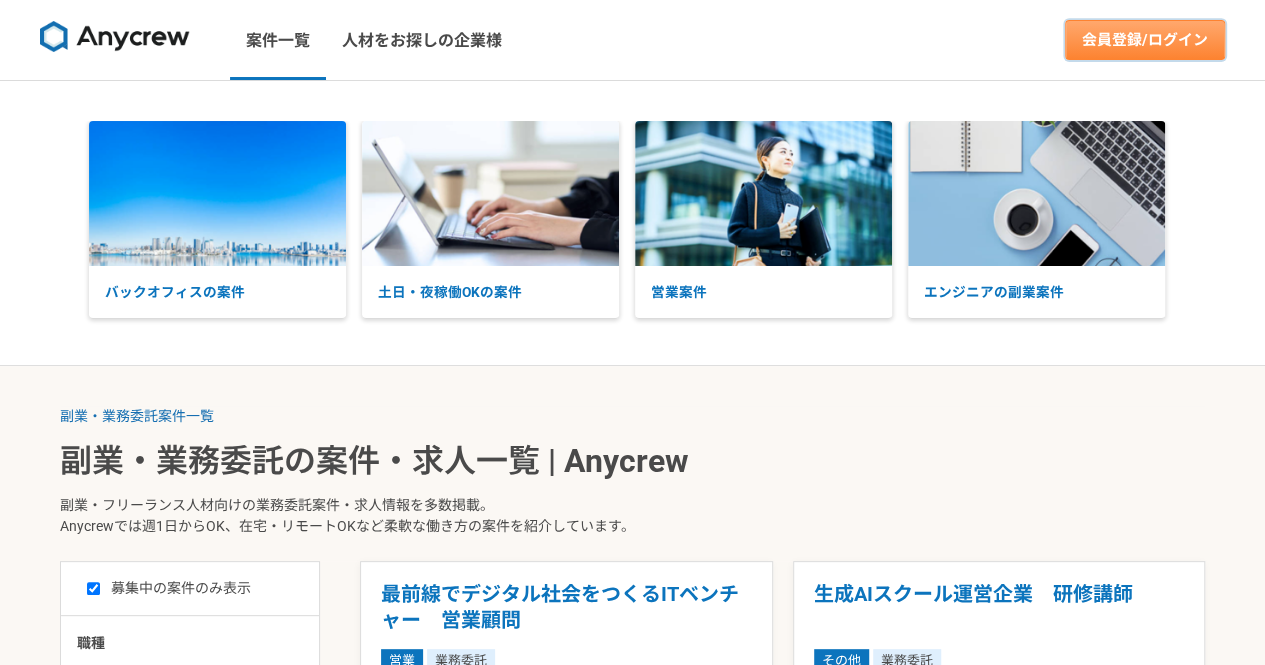 click on "会員登録/ログイン" at bounding box center [1145, 40] 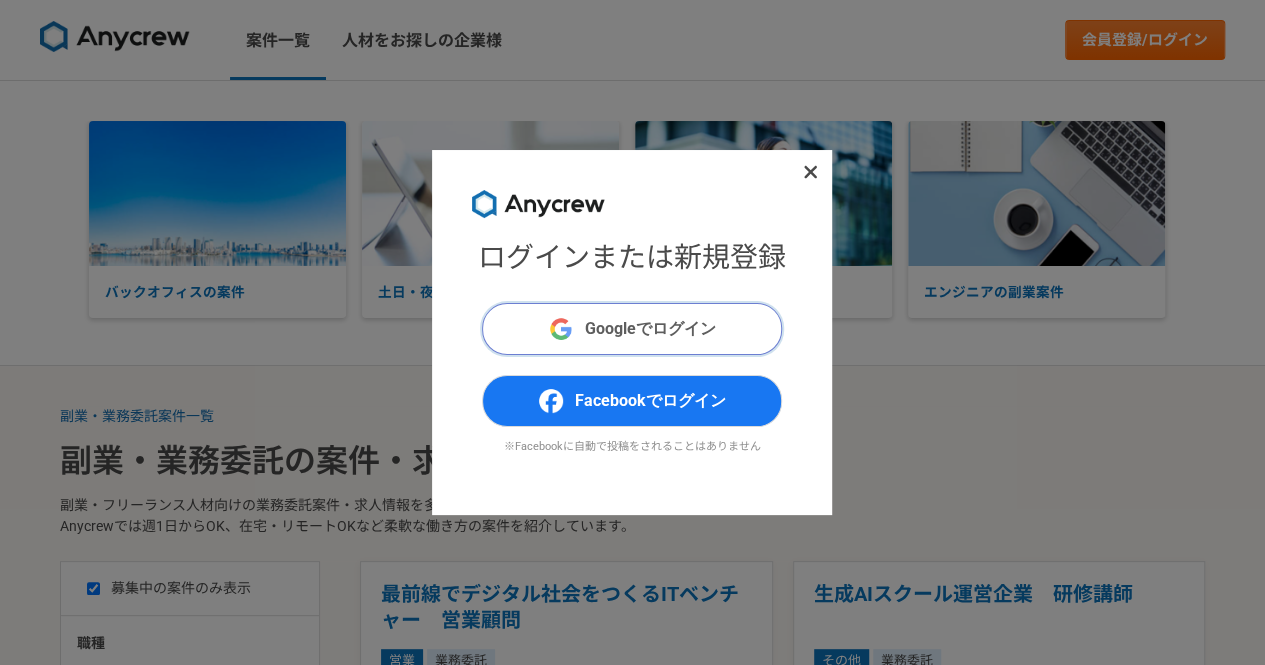 click on "Googleでログイン" at bounding box center (650, 329) 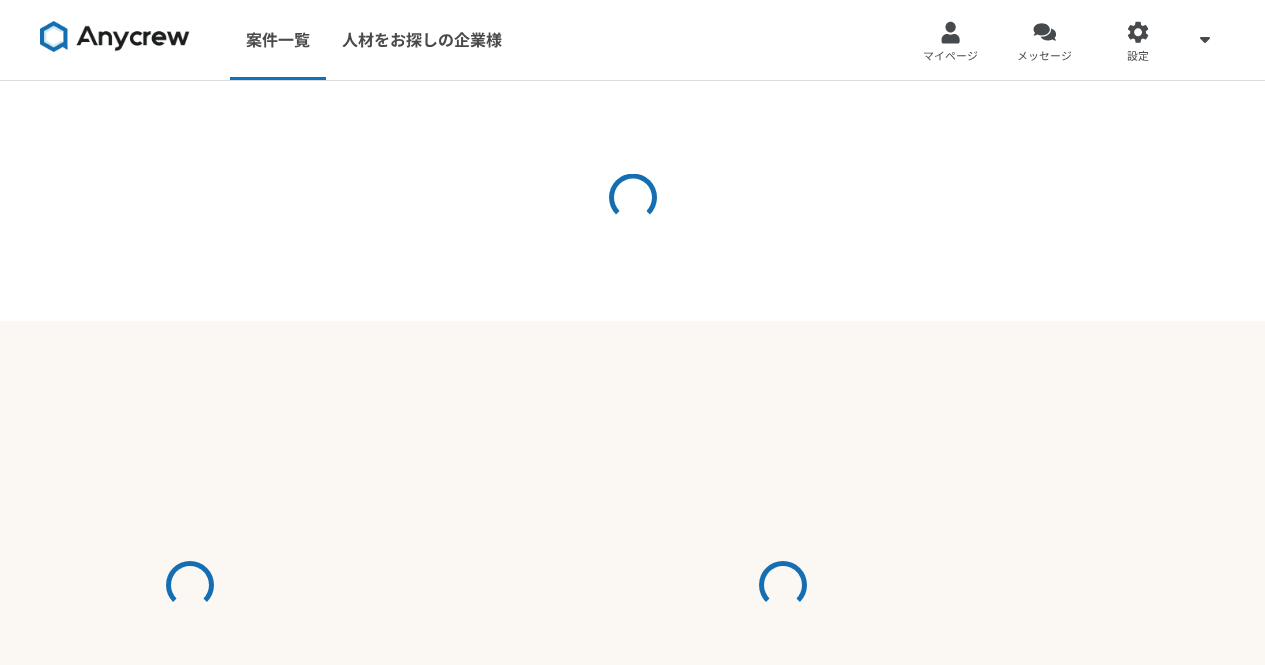 scroll, scrollTop: 0, scrollLeft: 0, axis: both 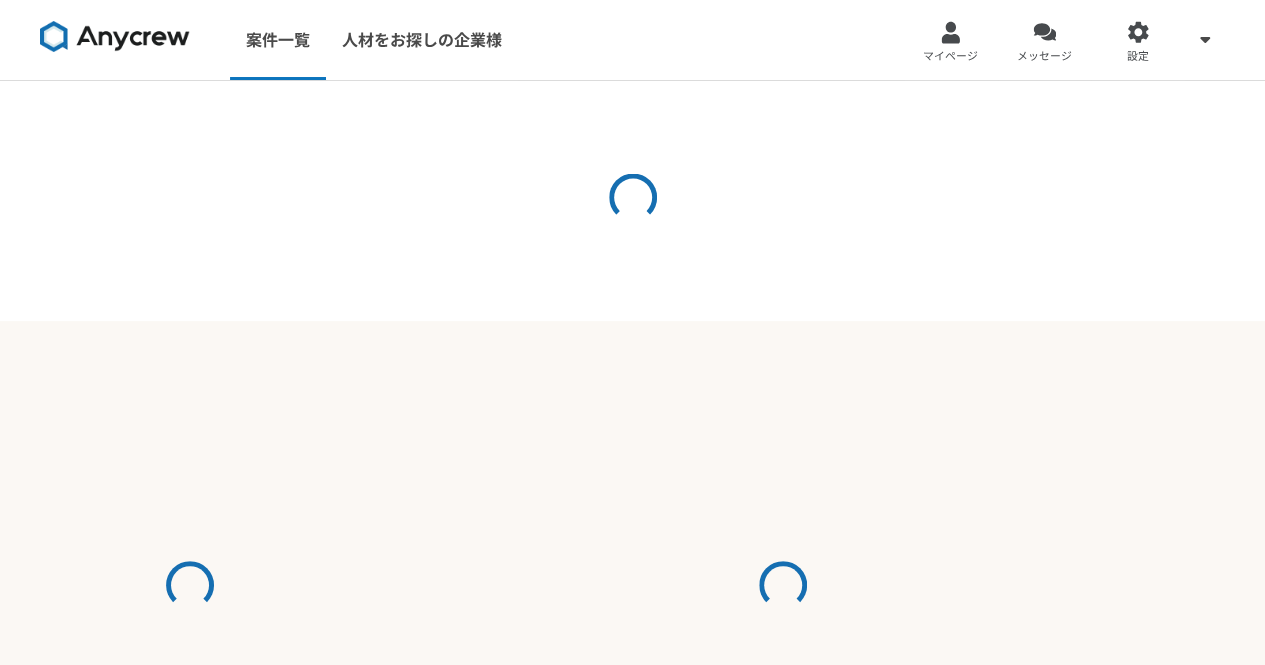 select on "1" 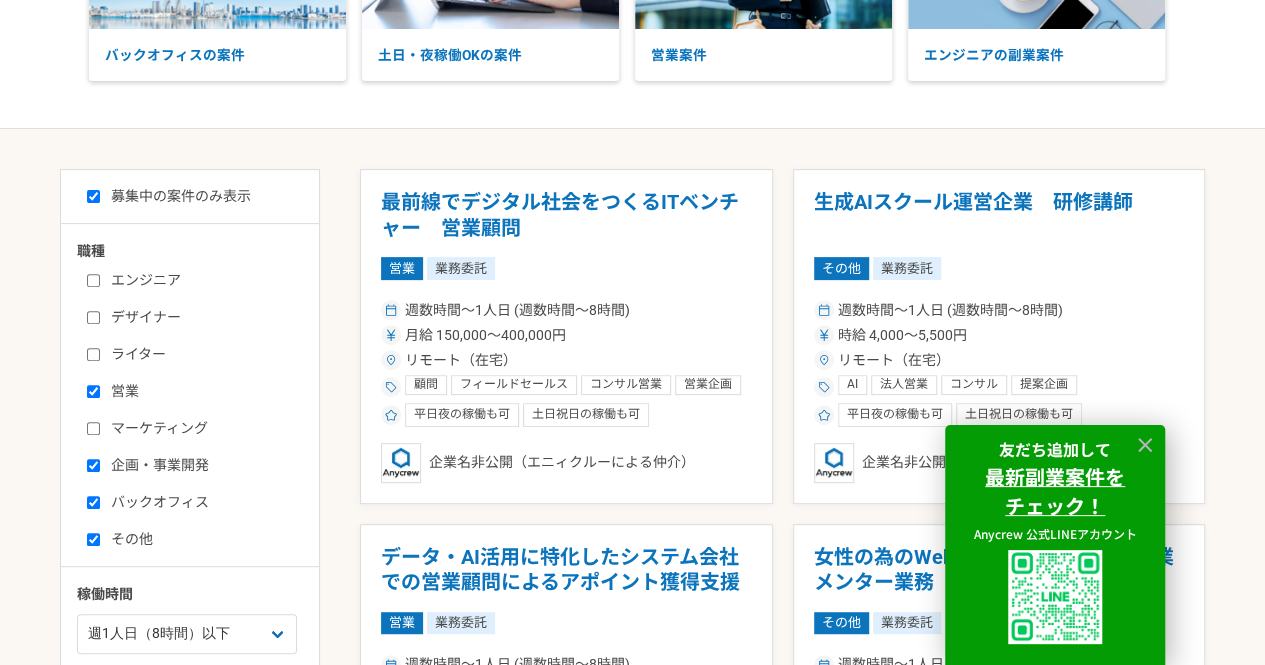 scroll, scrollTop: 345, scrollLeft: 0, axis: vertical 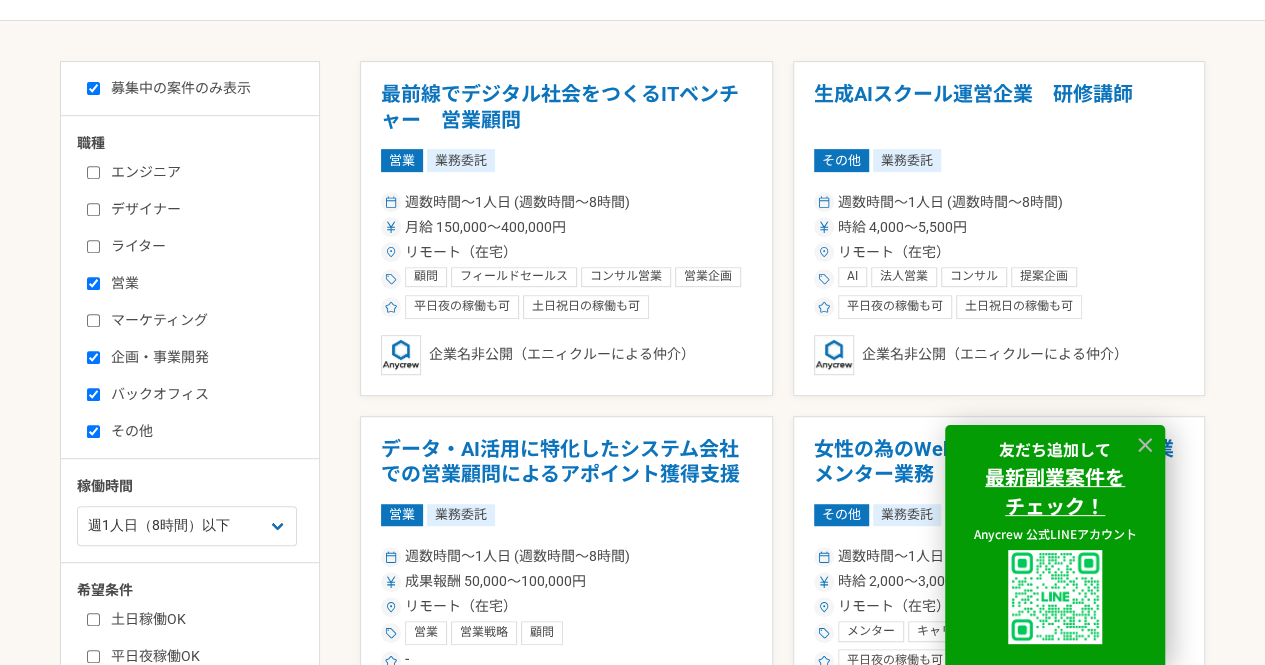 click on "マーケティング" at bounding box center [202, 320] 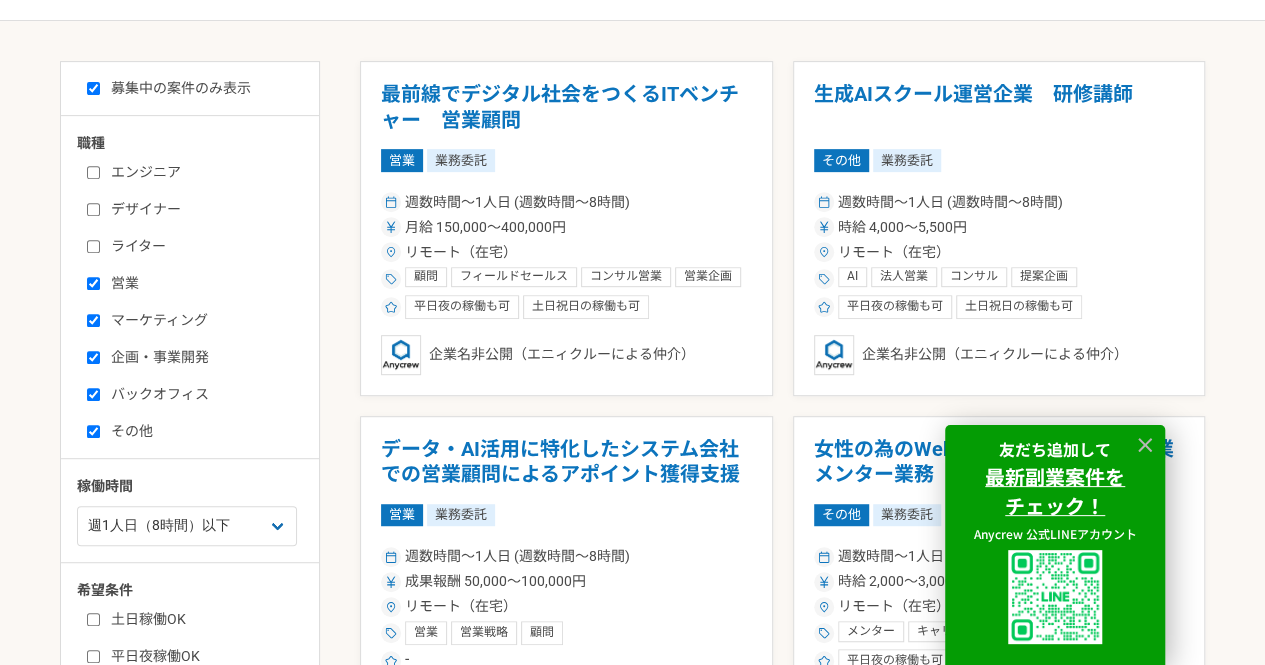 checkbox on "true" 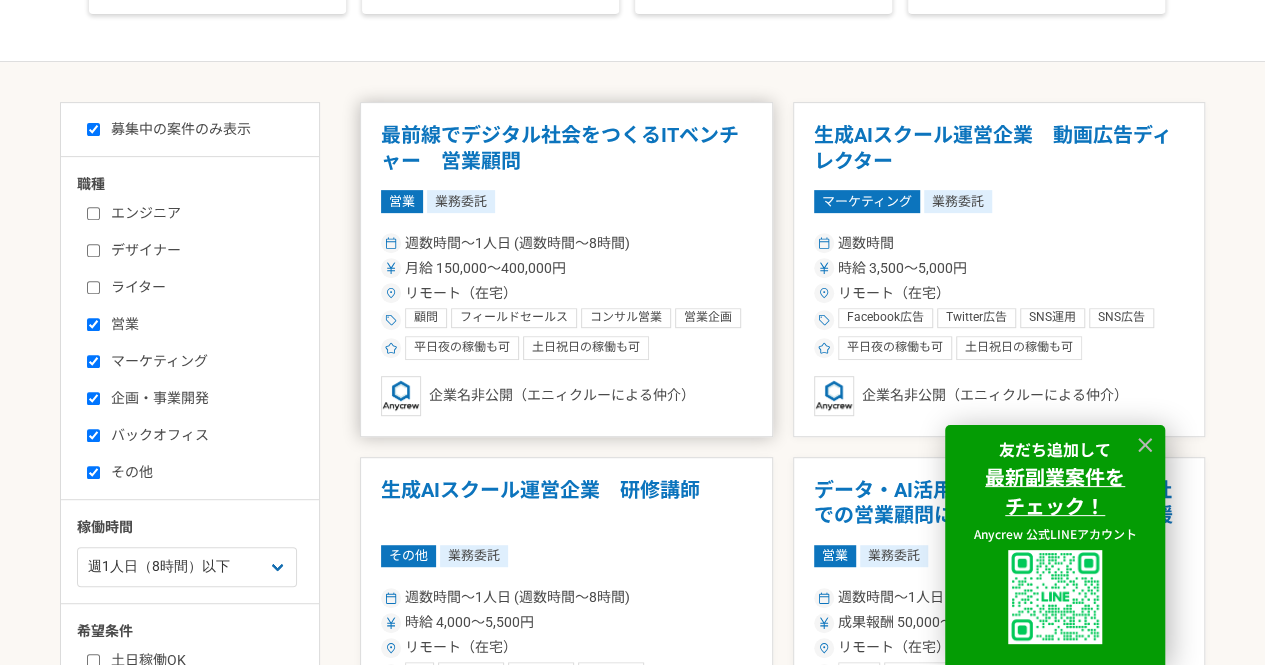 scroll, scrollTop: 230, scrollLeft: 0, axis: vertical 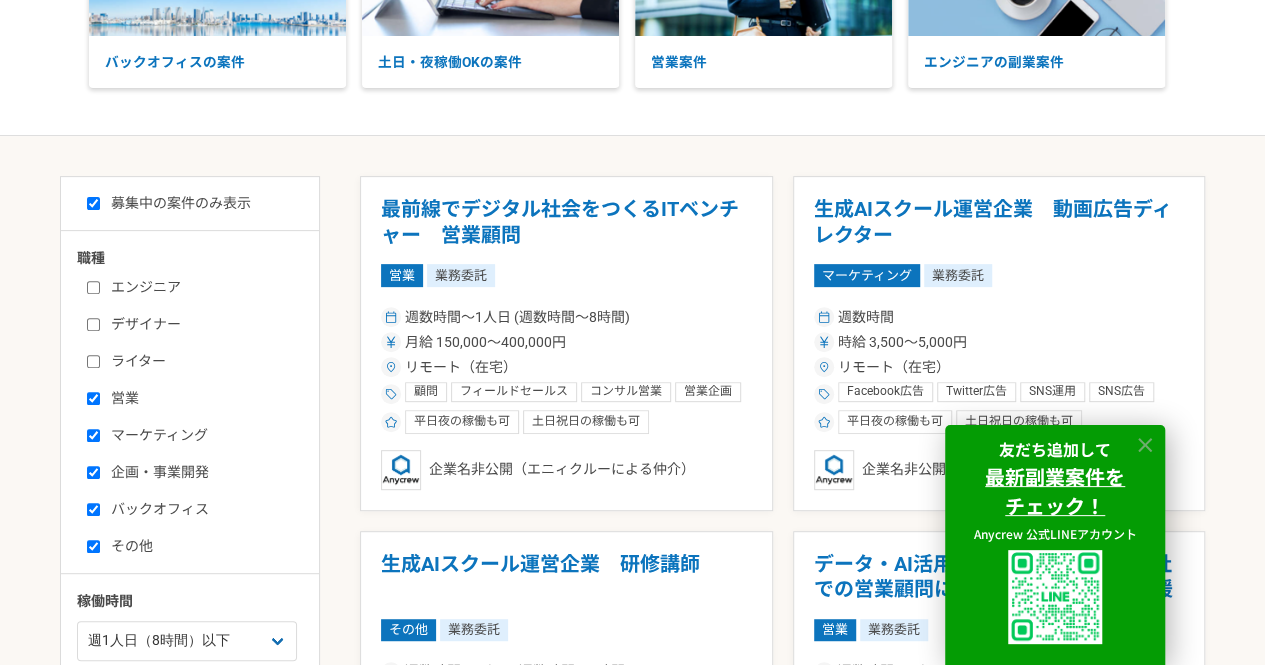 click 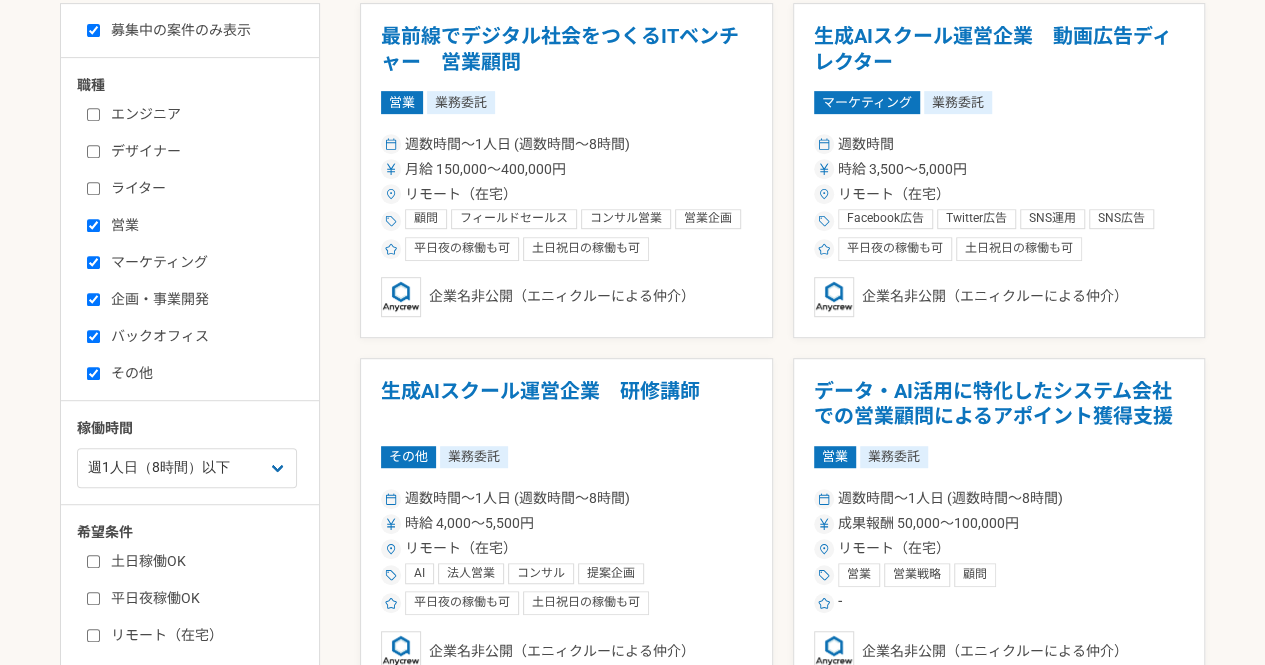 scroll, scrollTop: 405, scrollLeft: 0, axis: vertical 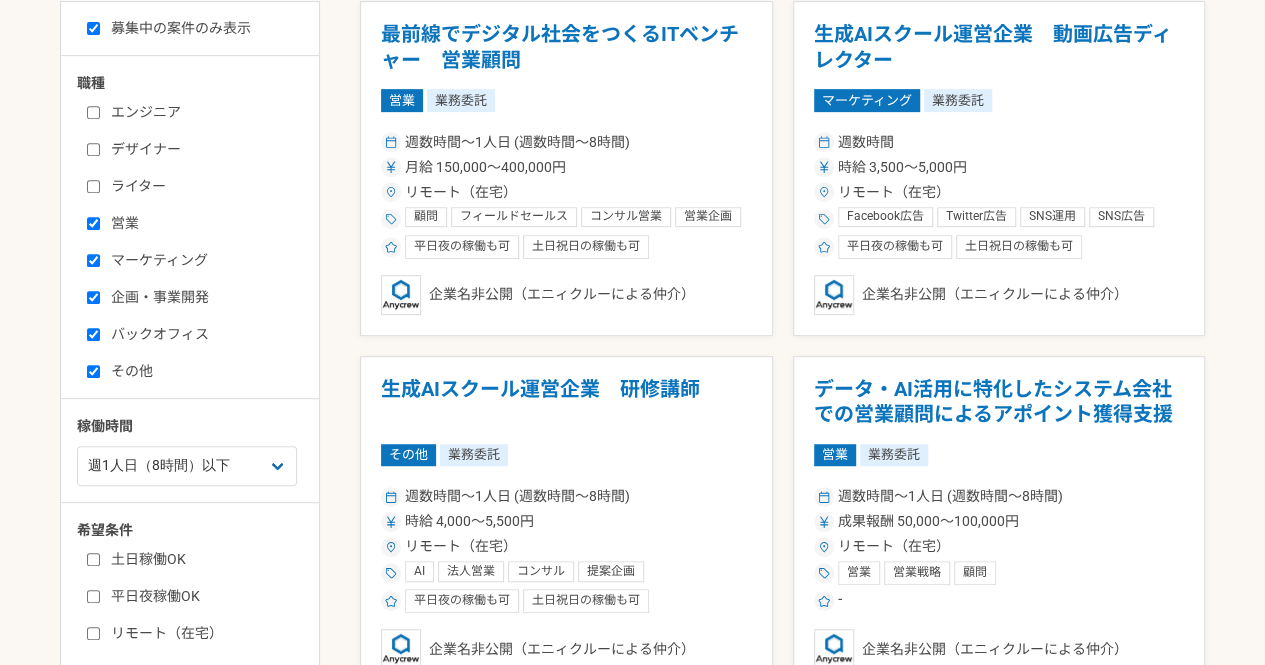 click on "営業" at bounding box center [202, 223] 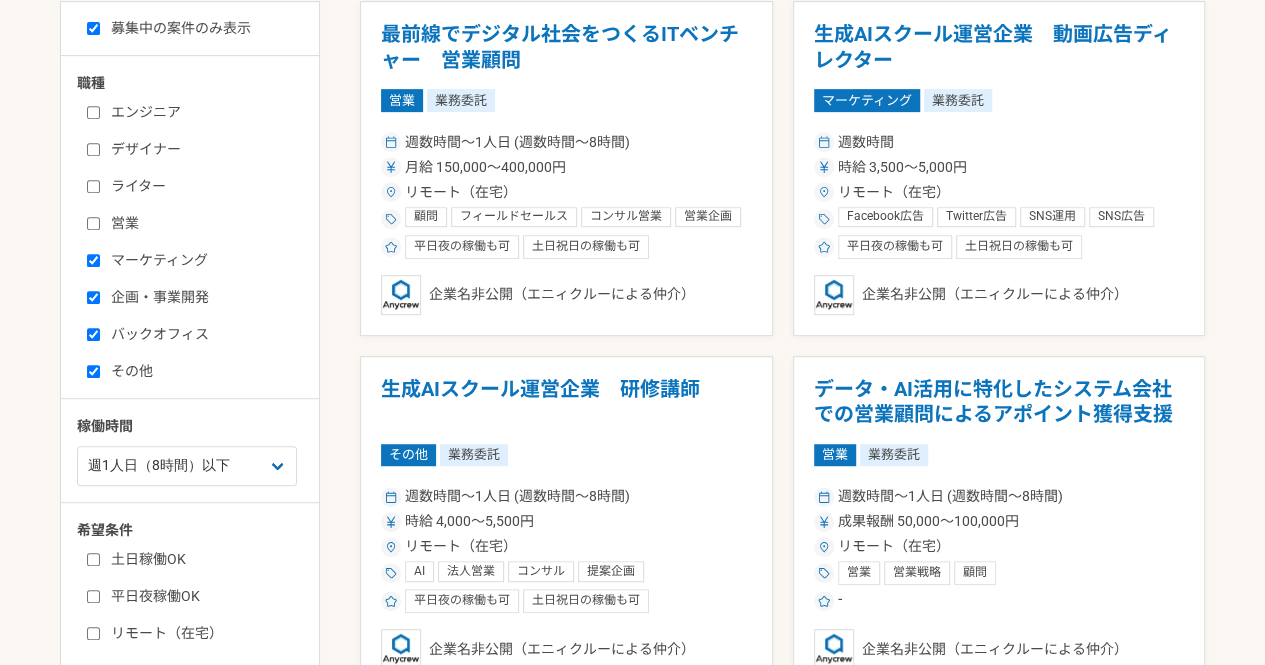 checkbox on "false" 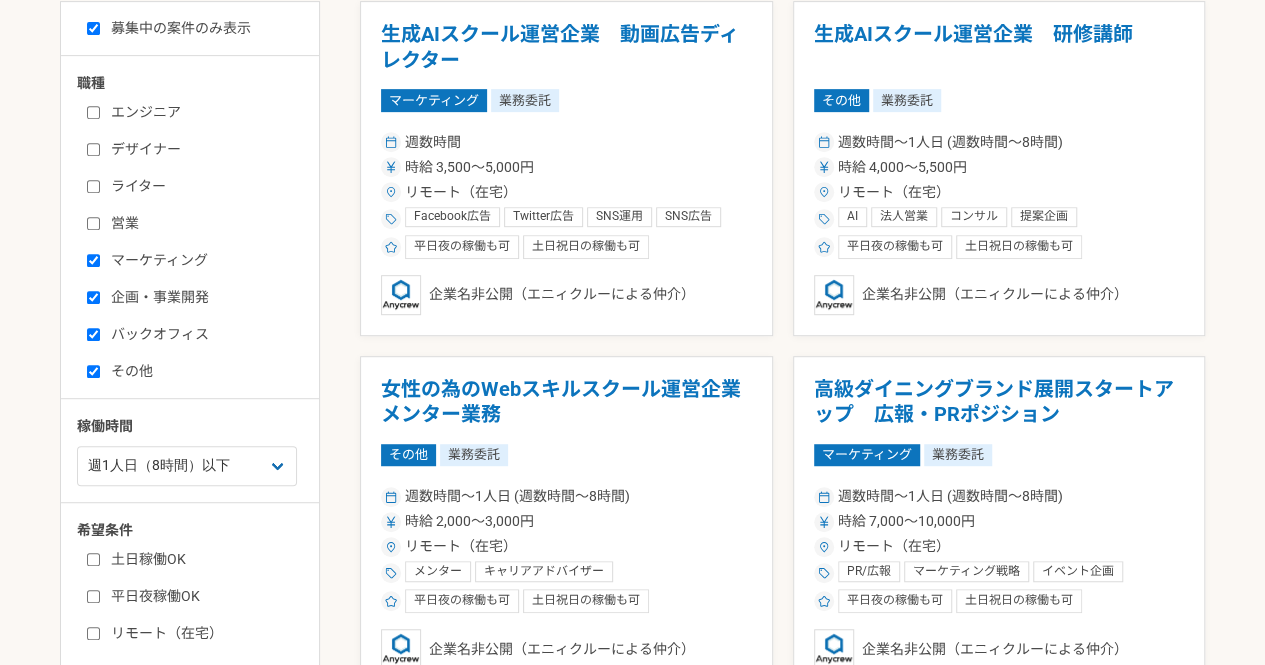 click on "マーケティング" at bounding box center (202, 260) 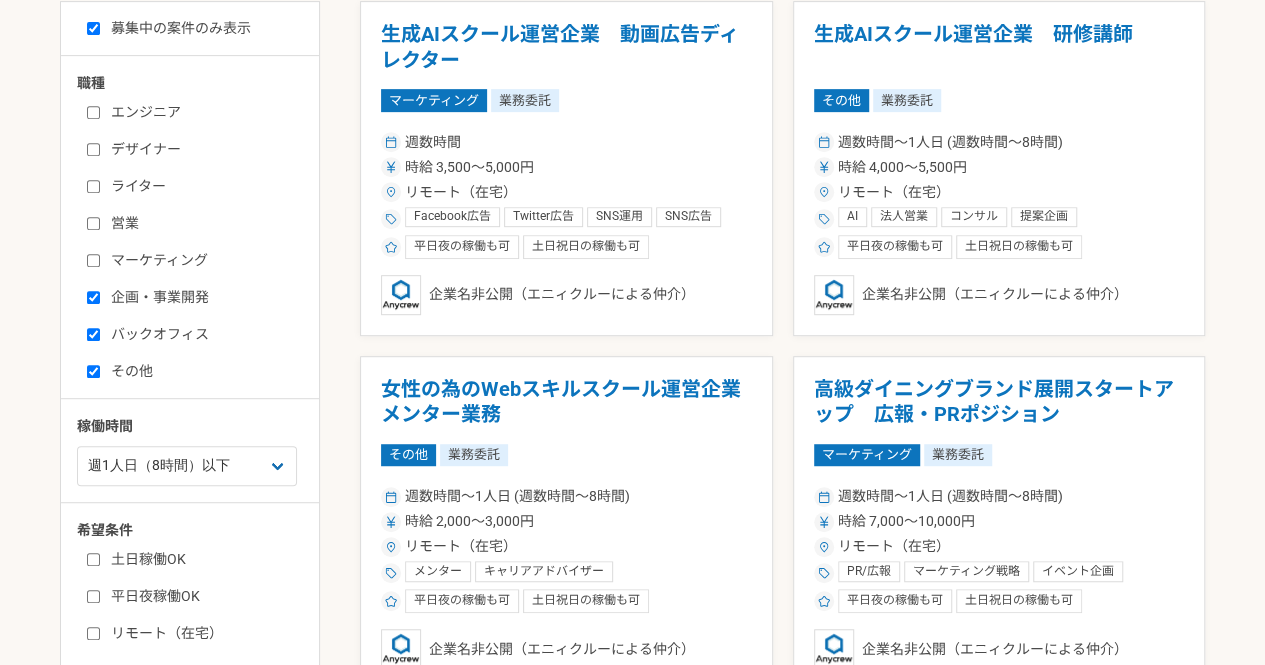 checkbox on "false" 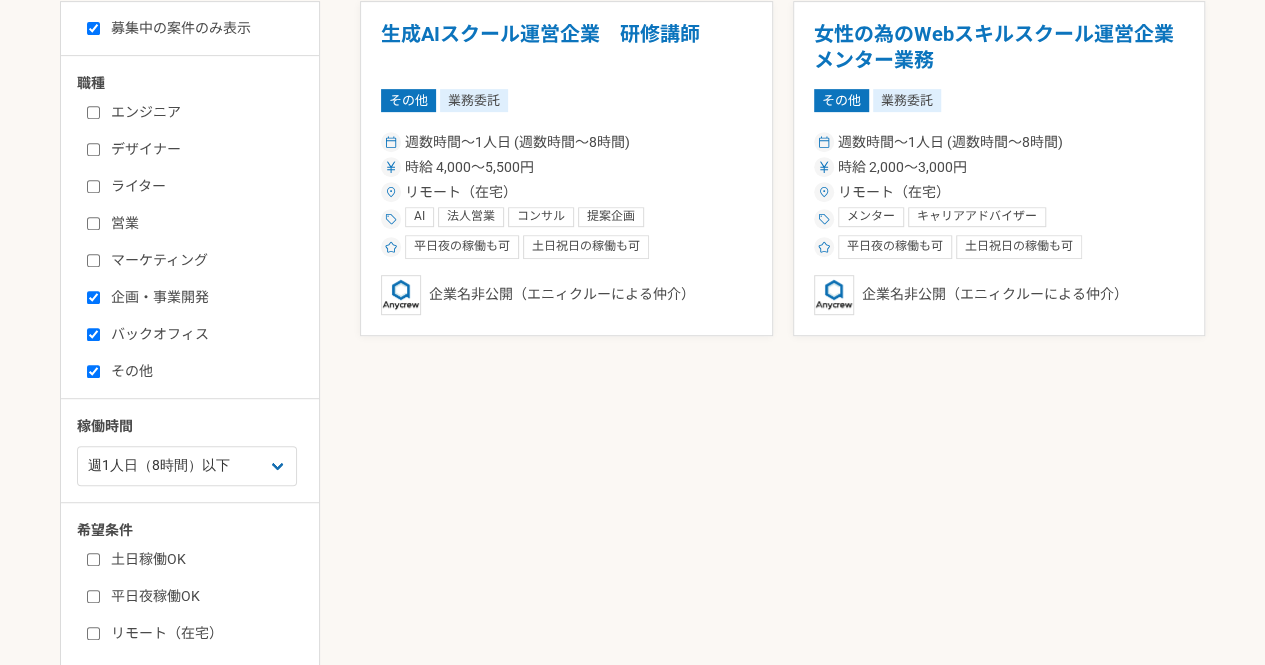 click on "エンジニア" at bounding box center [202, 112] 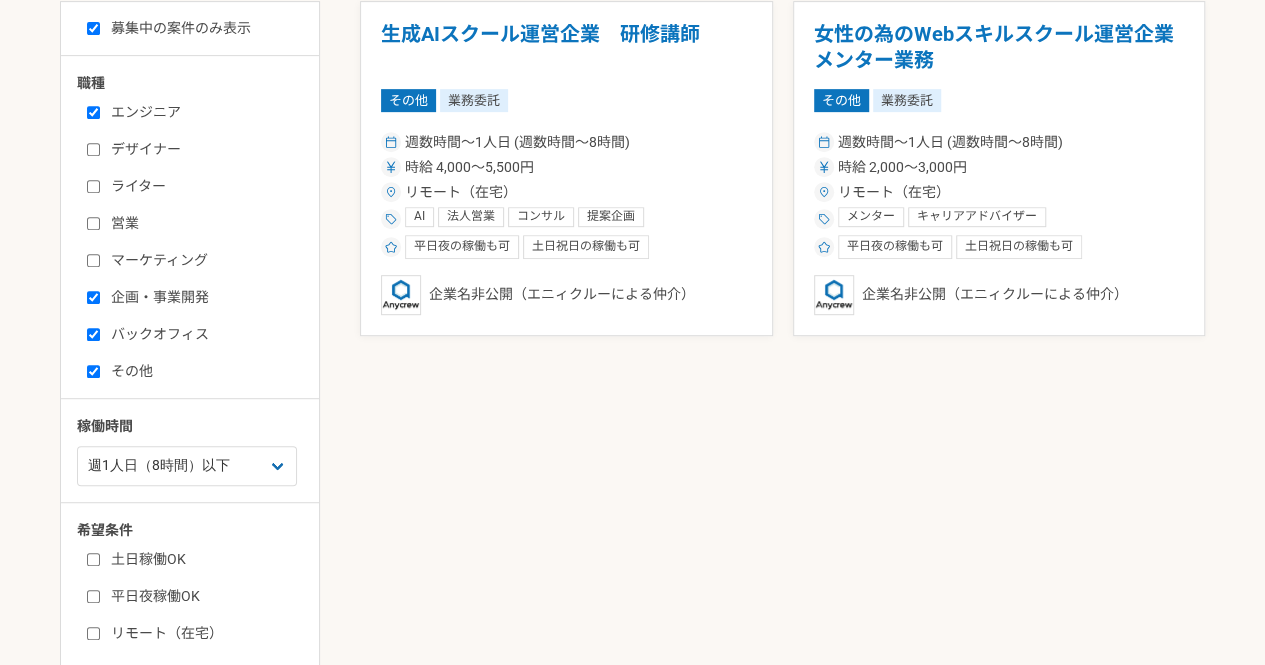 checkbox on "true" 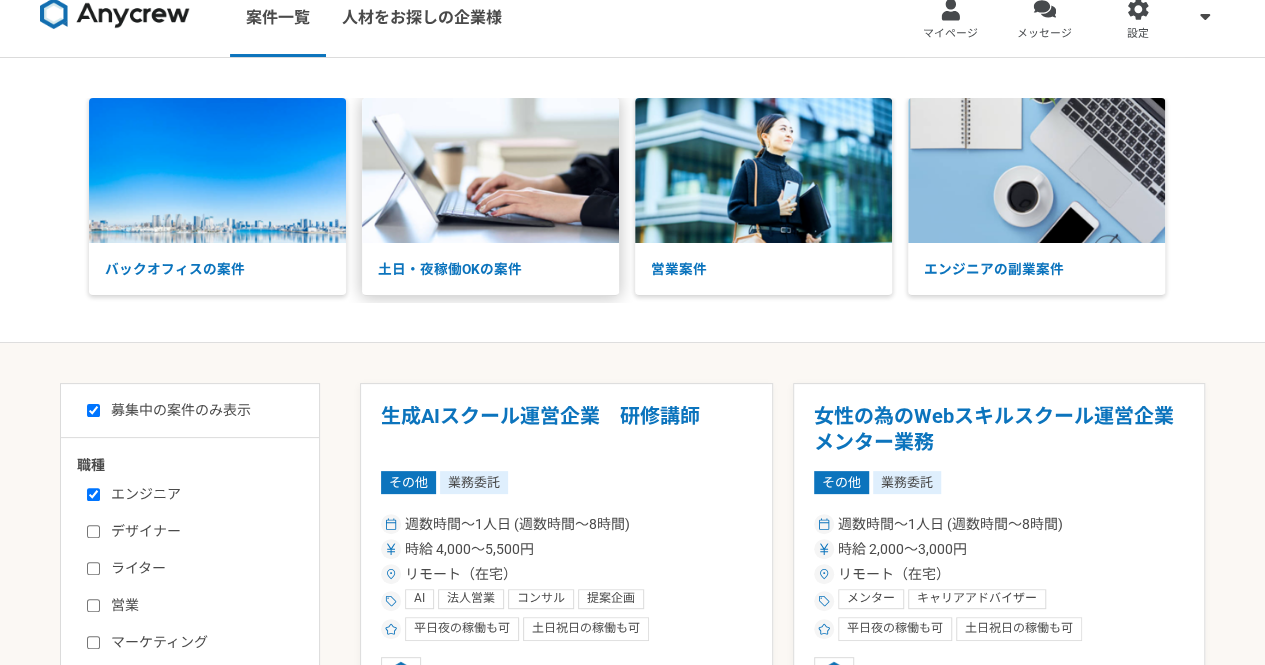 scroll, scrollTop: 0, scrollLeft: 0, axis: both 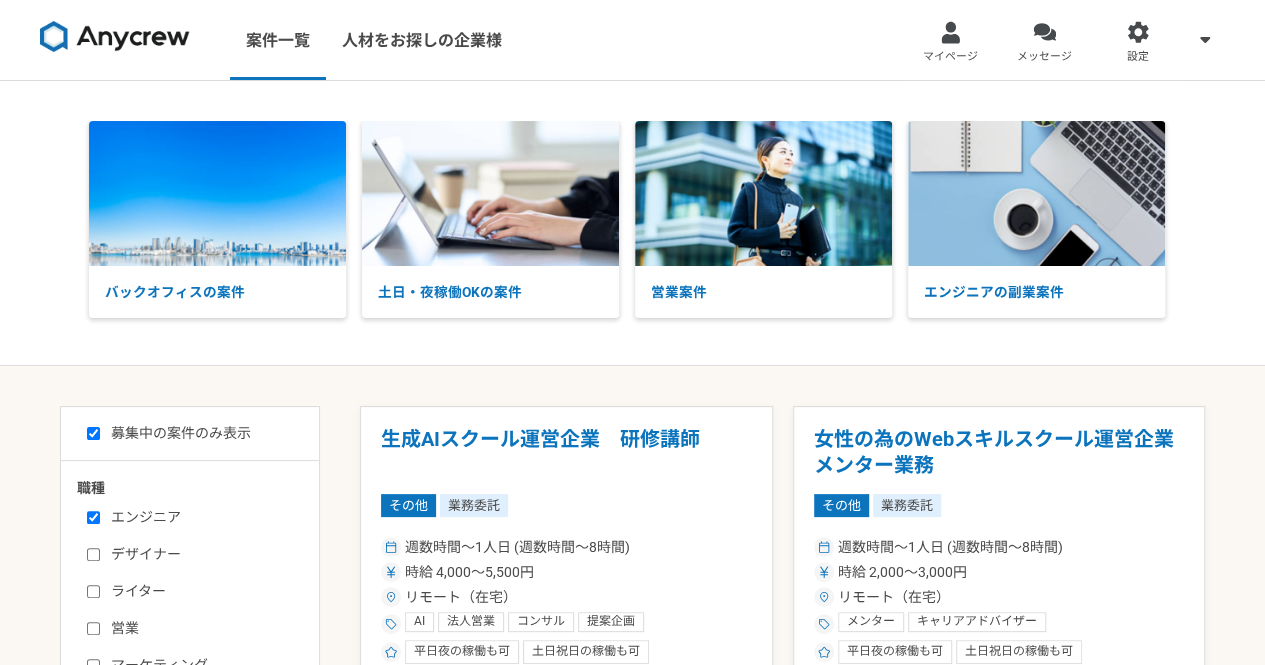 click at bounding box center (115, 37) 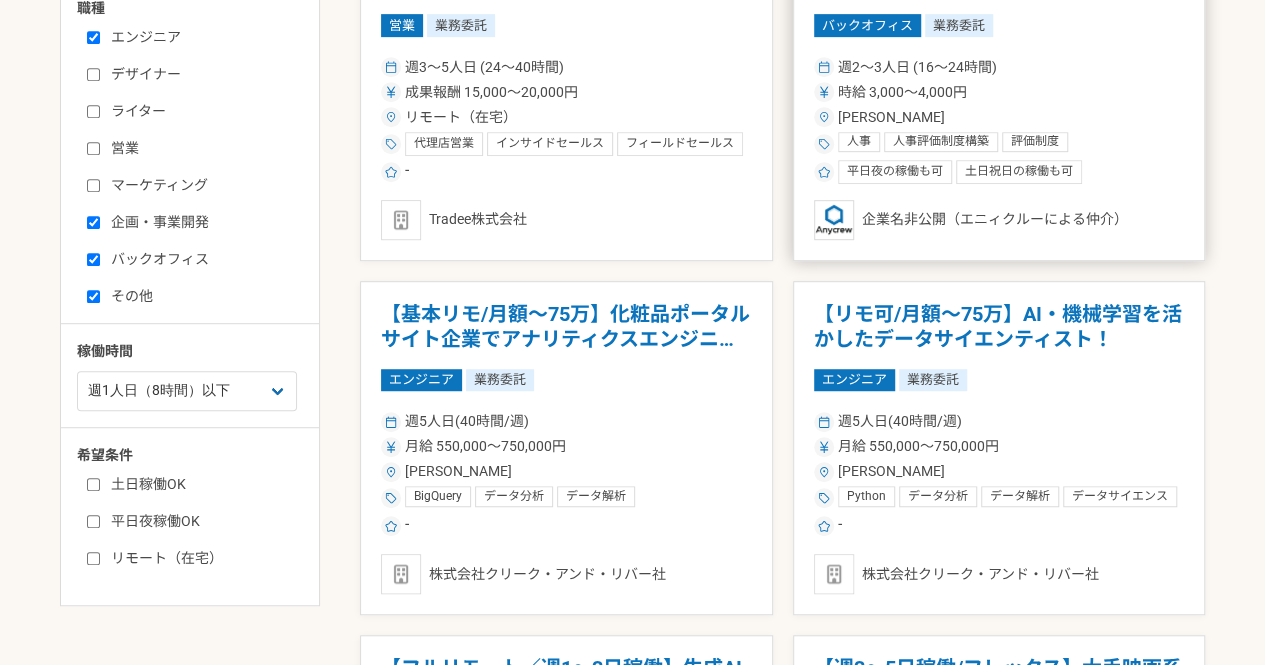 scroll, scrollTop: 0, scrollLeft: 0, axis: both 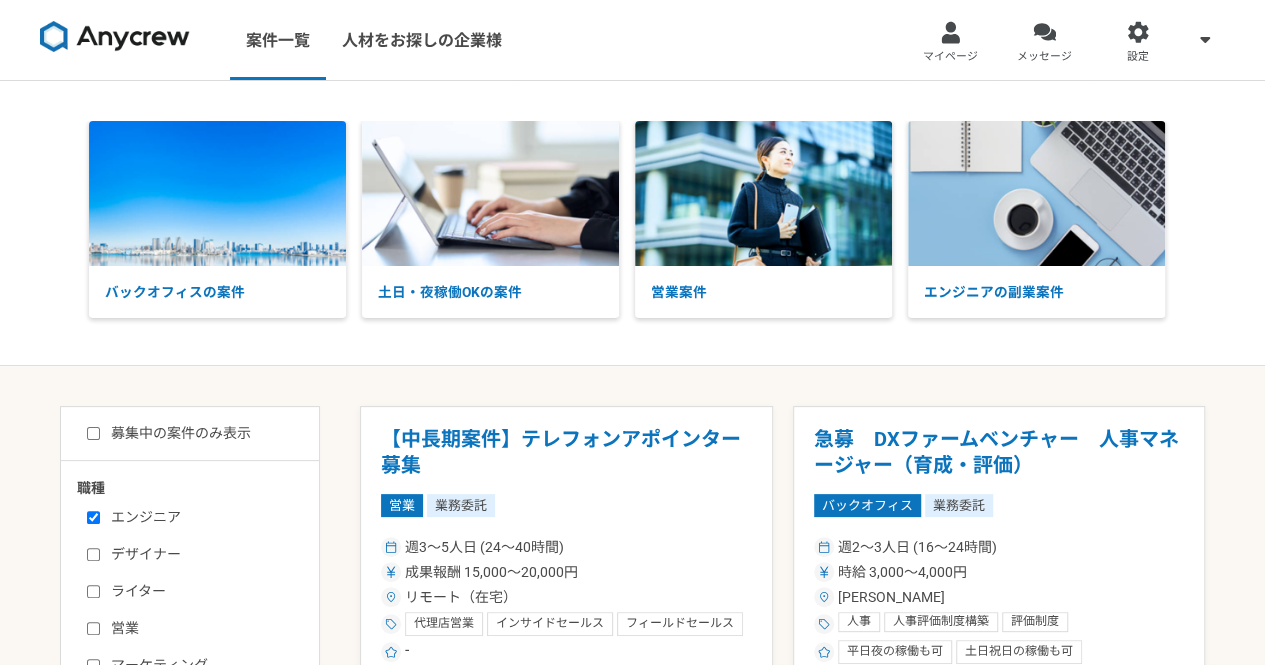 click at bounding box center (115, 37) 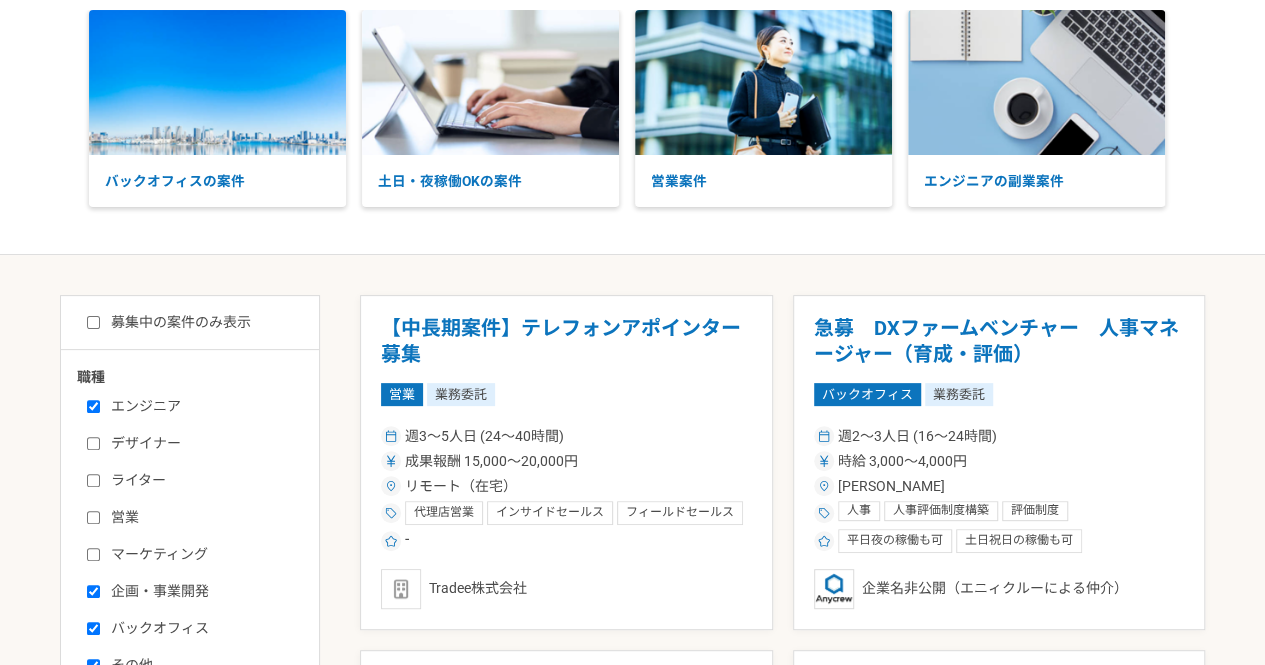 scroll, scrollTop: 0, scrollLeft: 0, axis: both 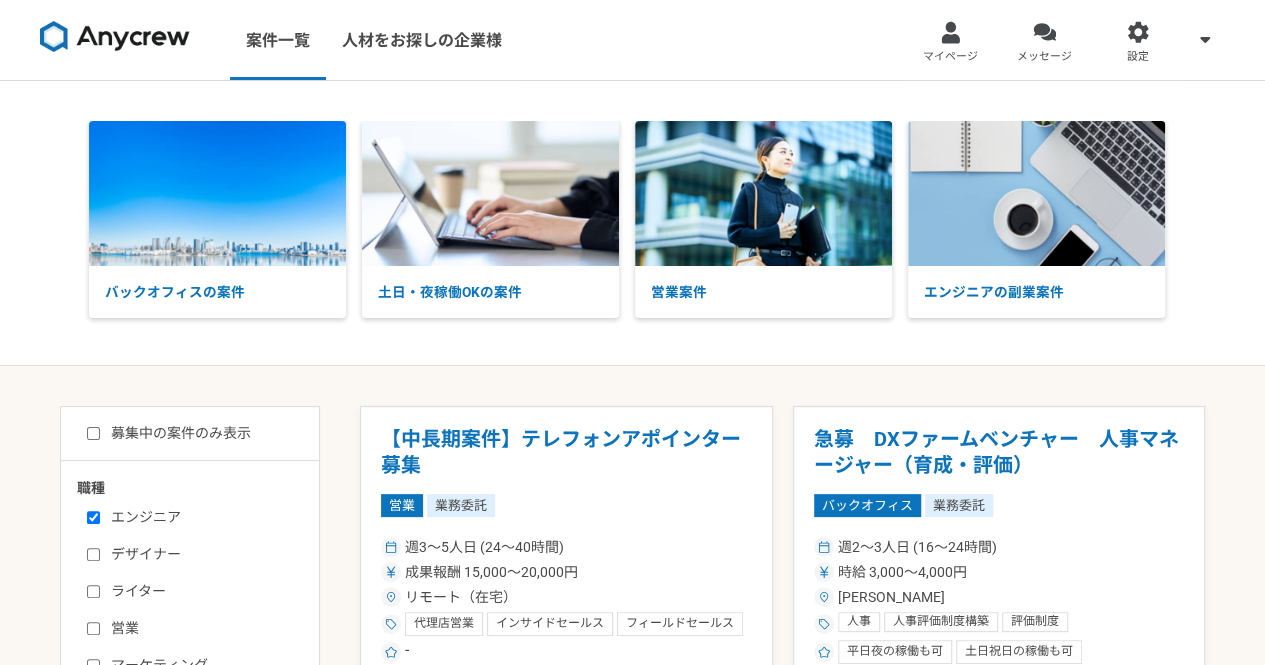 click on "募集中の案件のみ表示 職種 エンジニア デザイナー ライター 営業 マーケティング 企画・事業開発 バックオフィス その他 稼働時間 週1人日（8時間）以下 週2人日（16時間）以下 週3人日（24時間）以下 週4人日（32時間）以下 週5人日（40時間）以下 希望条件 土日稼働OK 平日夜稼働OK リモート（在宅）" at bounding box center (190, 746) 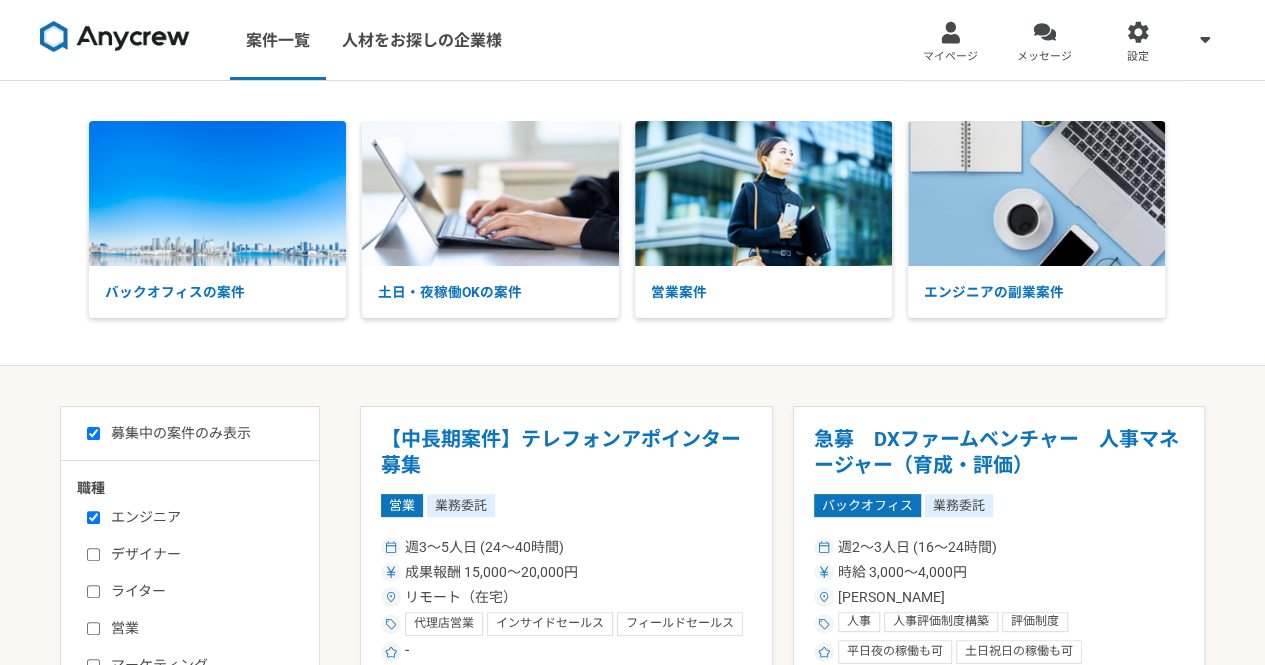 checkbox on "true" 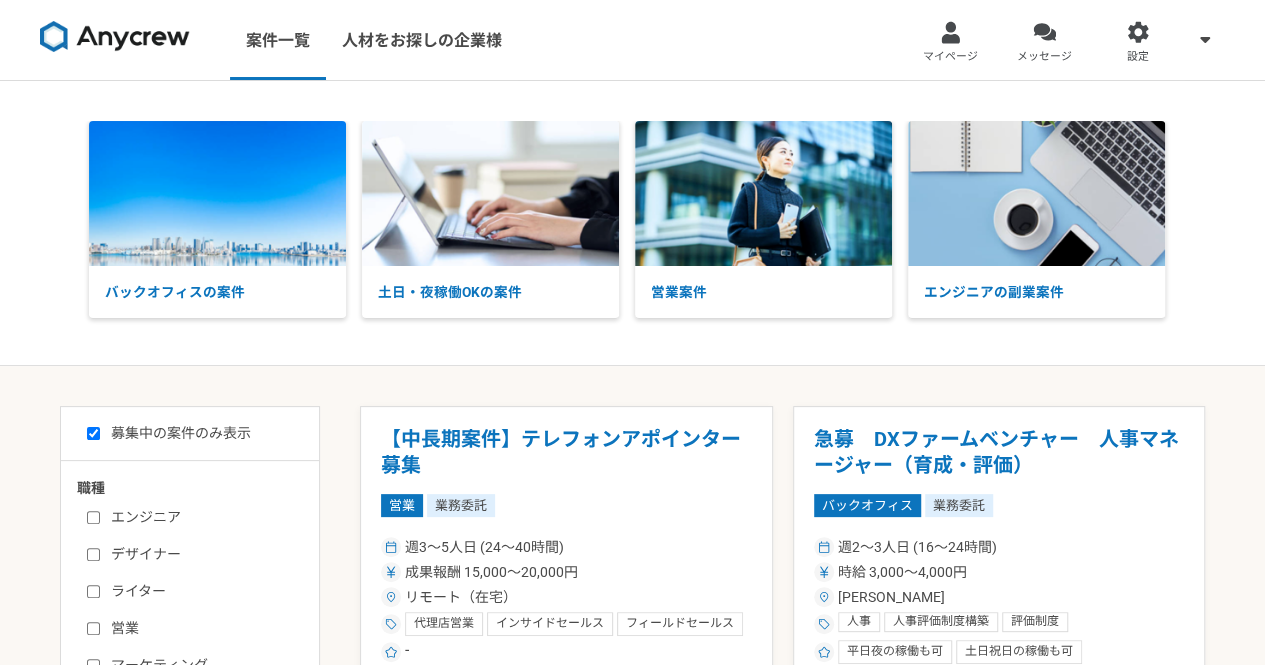 checkbox on "false" 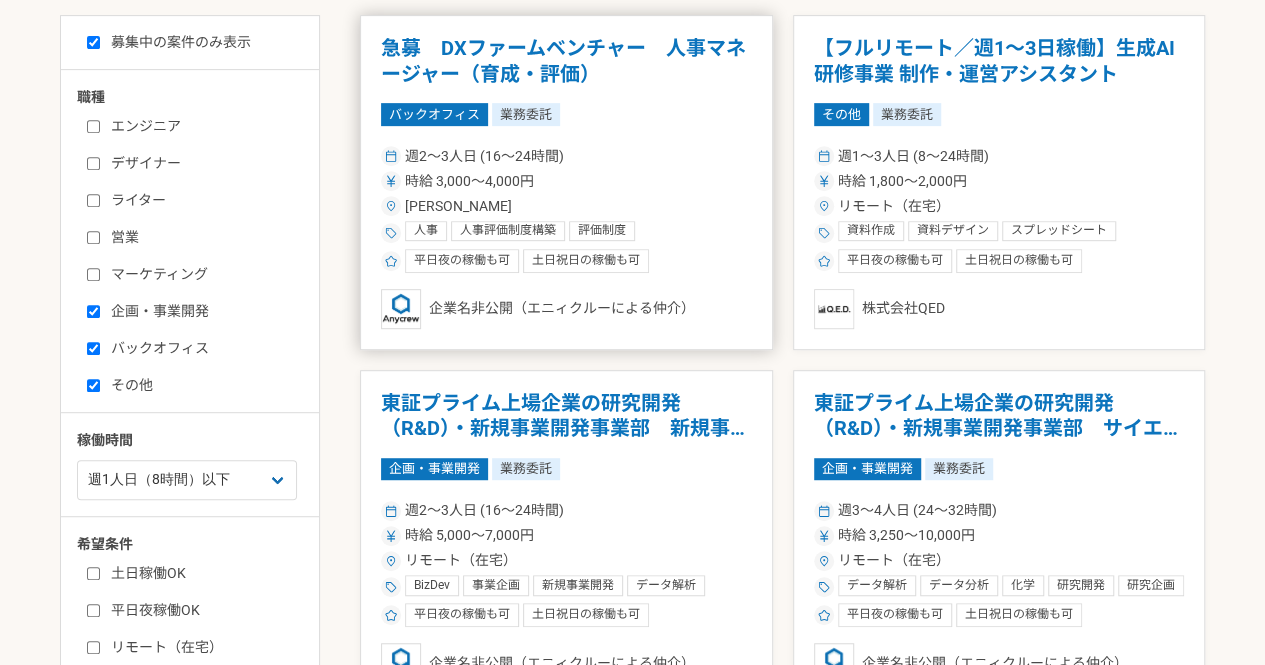 scroll, scrollTop: 385, scrollLeft: 0, axis: vertical 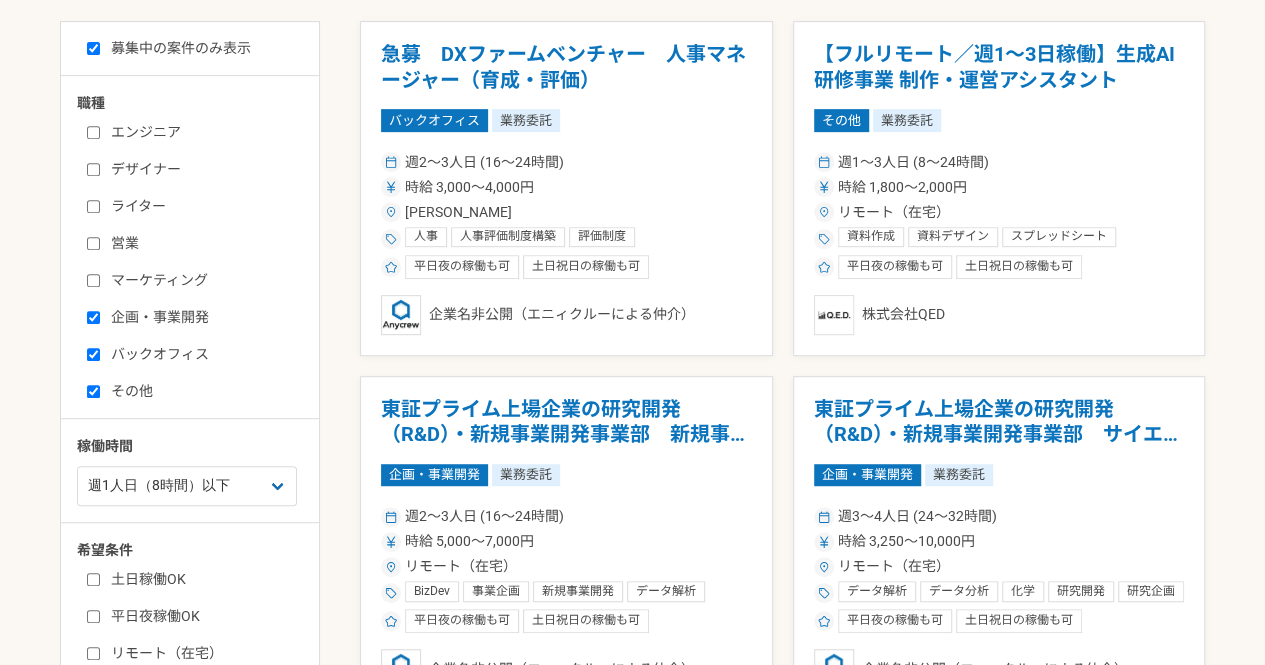 click on "企画・事業開発" at bounding box center (202, 317) 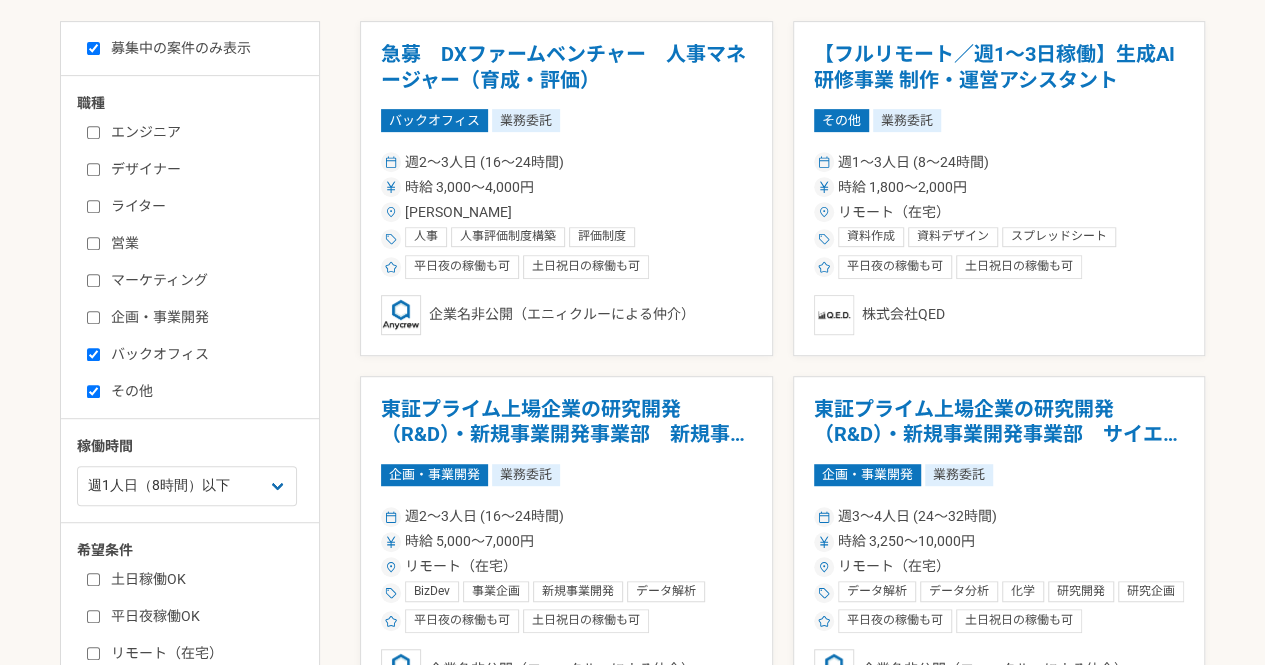 checkbox on "false" 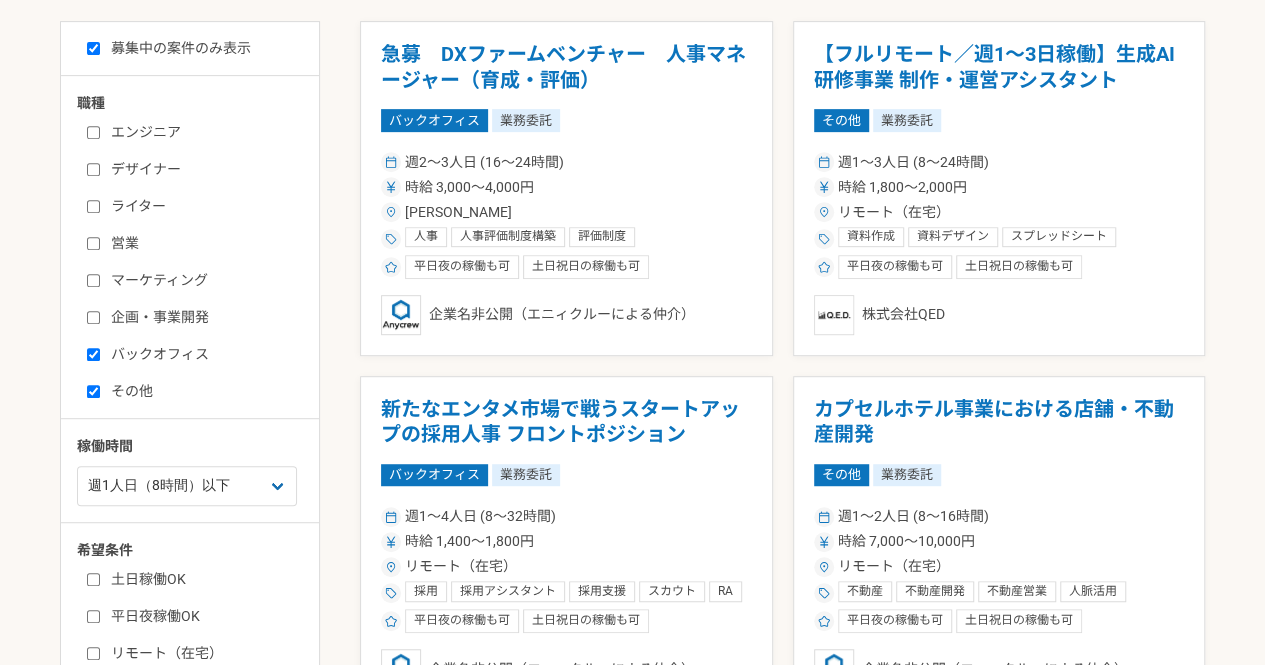 click on "バックオフィス" at bounding box center (202, 354) 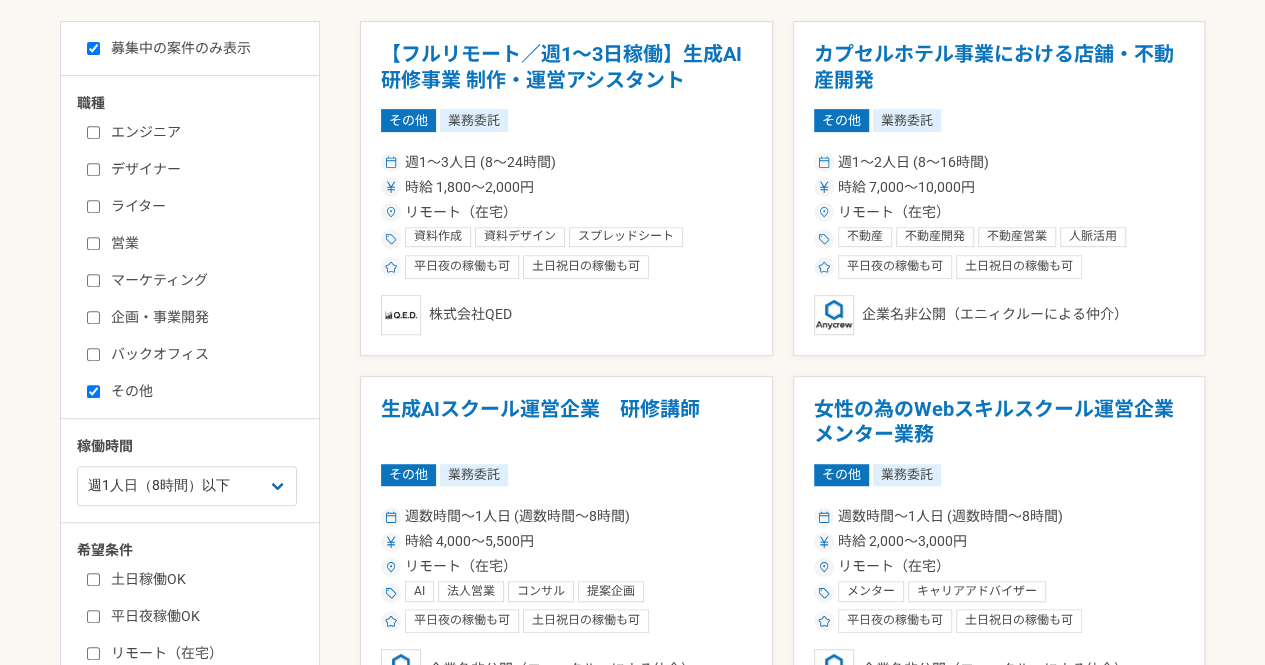 click on "バックオフィス" at bounding box center (202, 354) 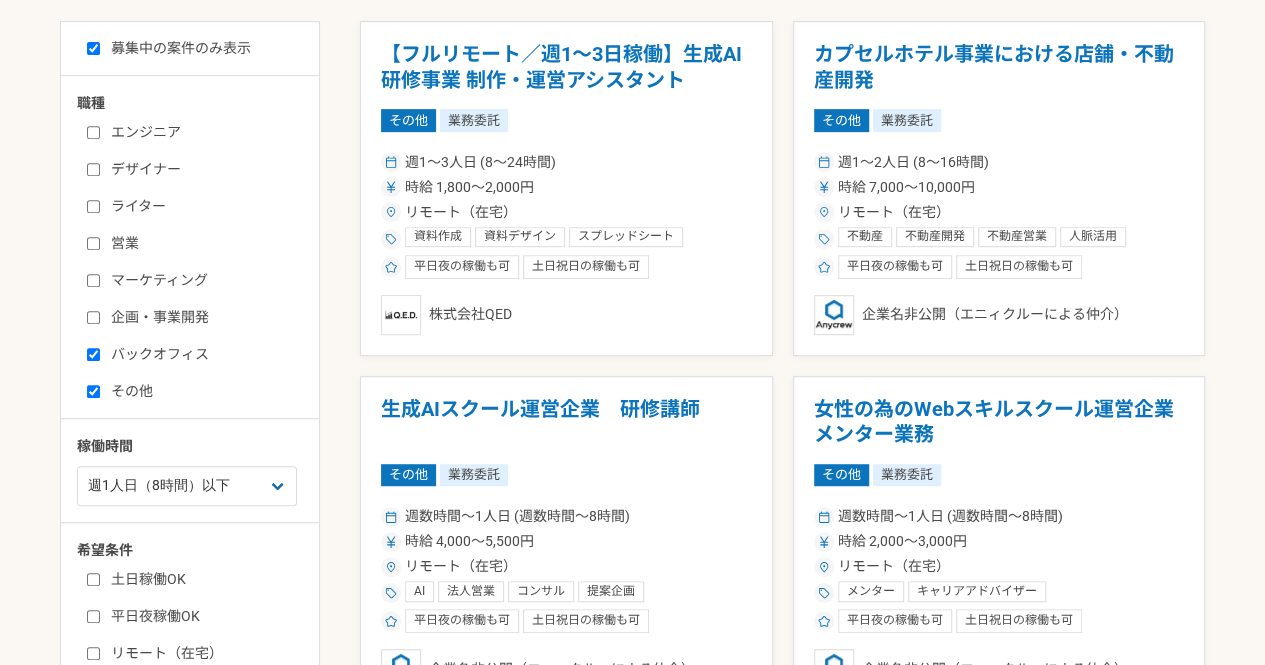checkbox on "true" 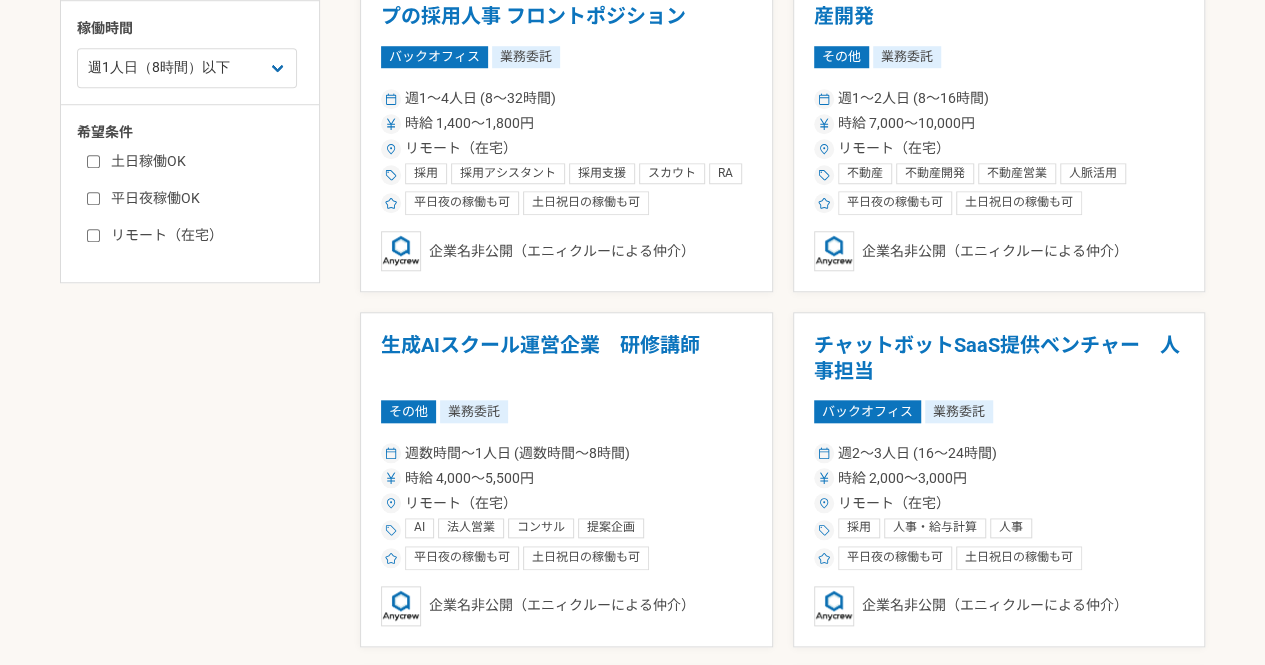 scroll, scrollTop: 804, scrollLeft: 0, axis: vertical 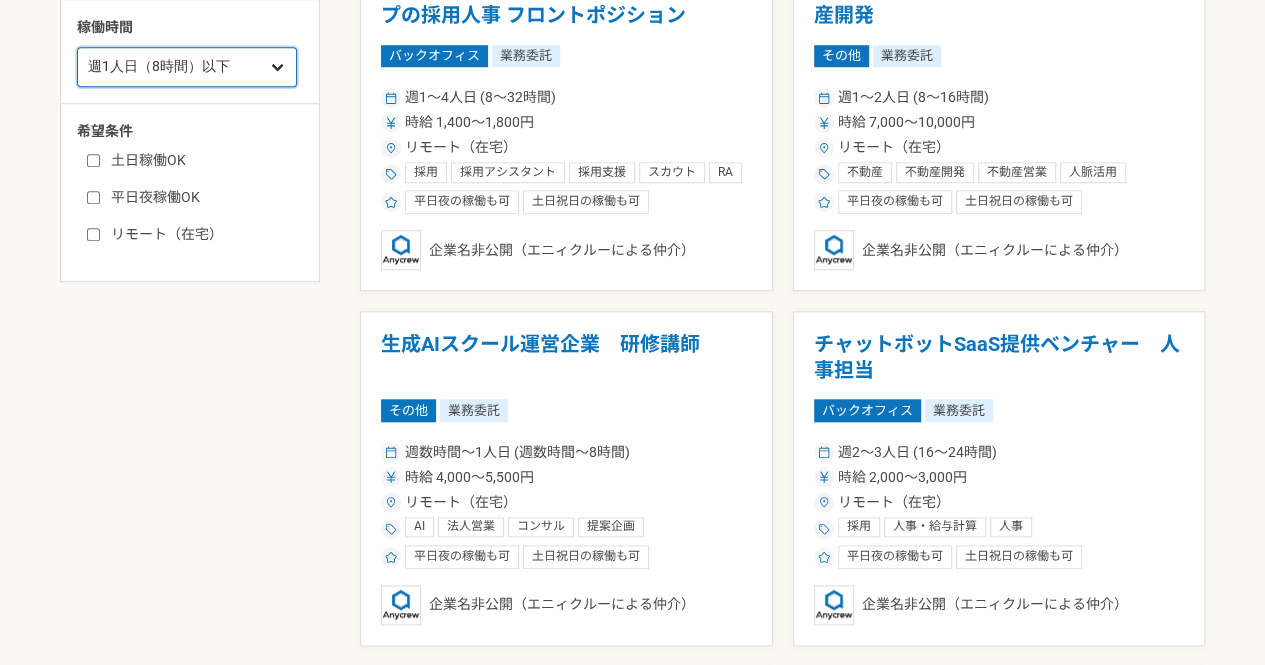 click on "週1人日（8時間）以下 週2人日（16時間）以下 週3人日（24時間）以下 週4人日（32時間）以下 週5人日（40時間）以下" at bounding box center (187, 67) 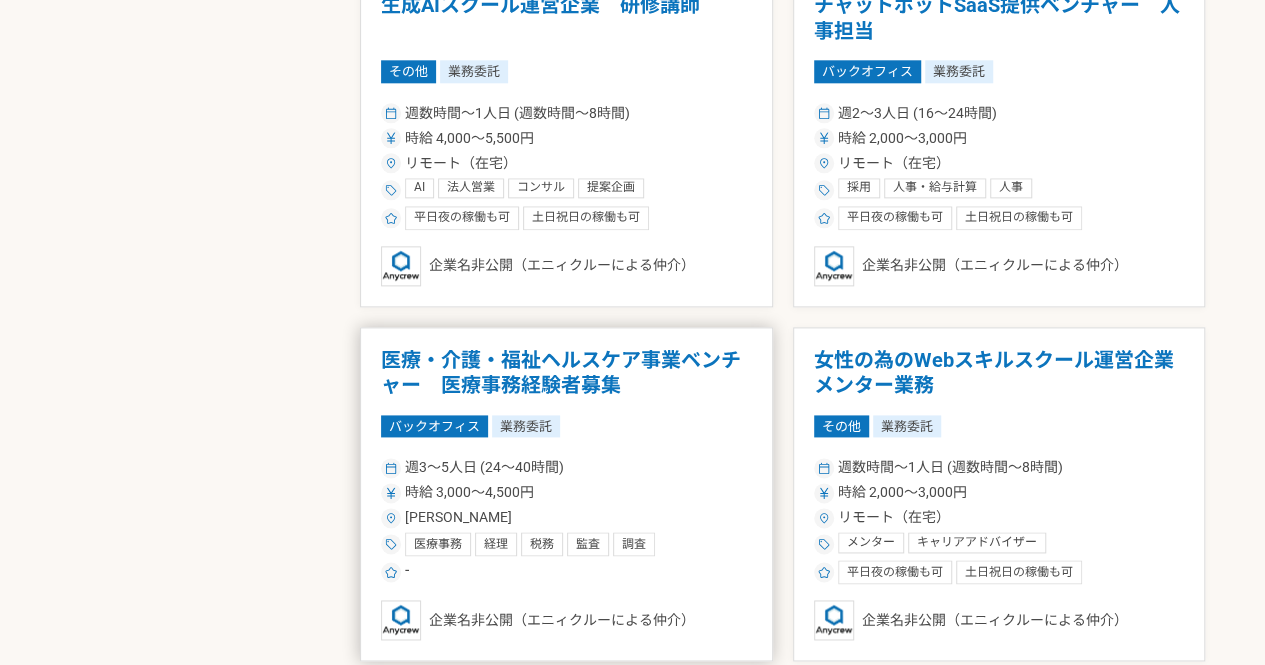 scroll, scrollTop: 1144, scrollLeft: 0, axis: vertical 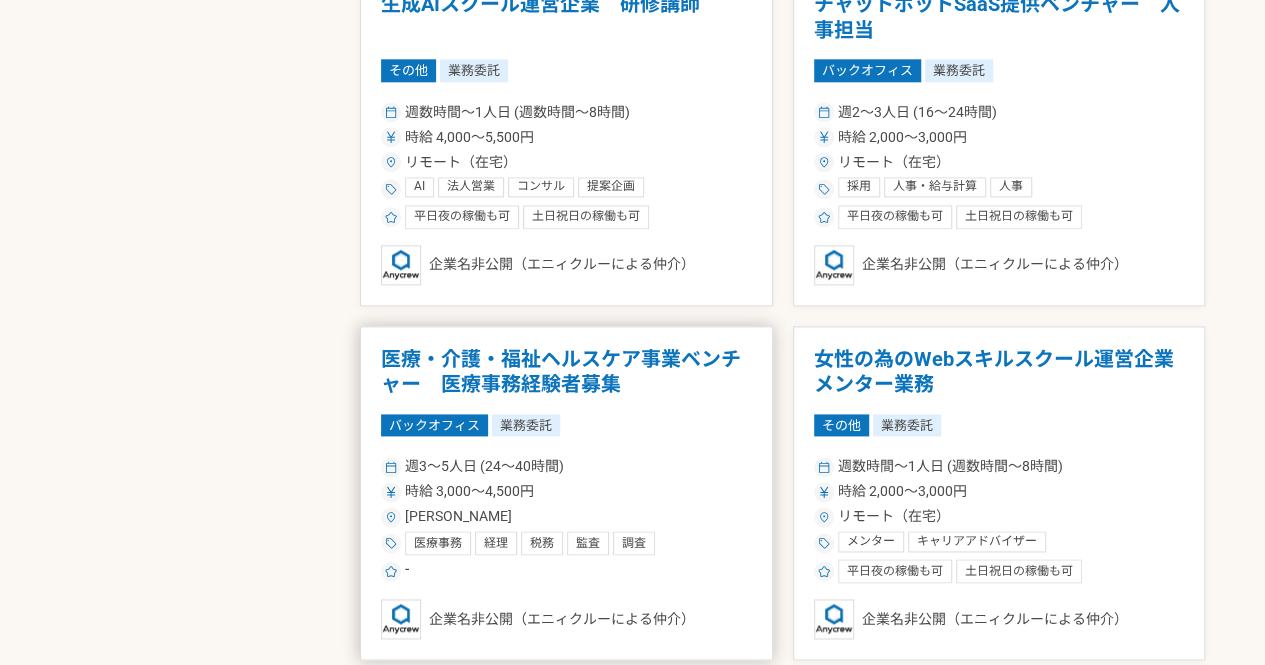 click on "医療・介護・福祉ヘルスケア事業ベンチャー　医療事務経験者募集 バックオフィス 業務委託 週3〜5人日 (24〜40時間) 時給 3,000〜4,500円 東京都 医療事務 経理 税務 監査 調査 - 企業名非公開（エニィクルーによる仲介）" at bounding box center (566, 493) 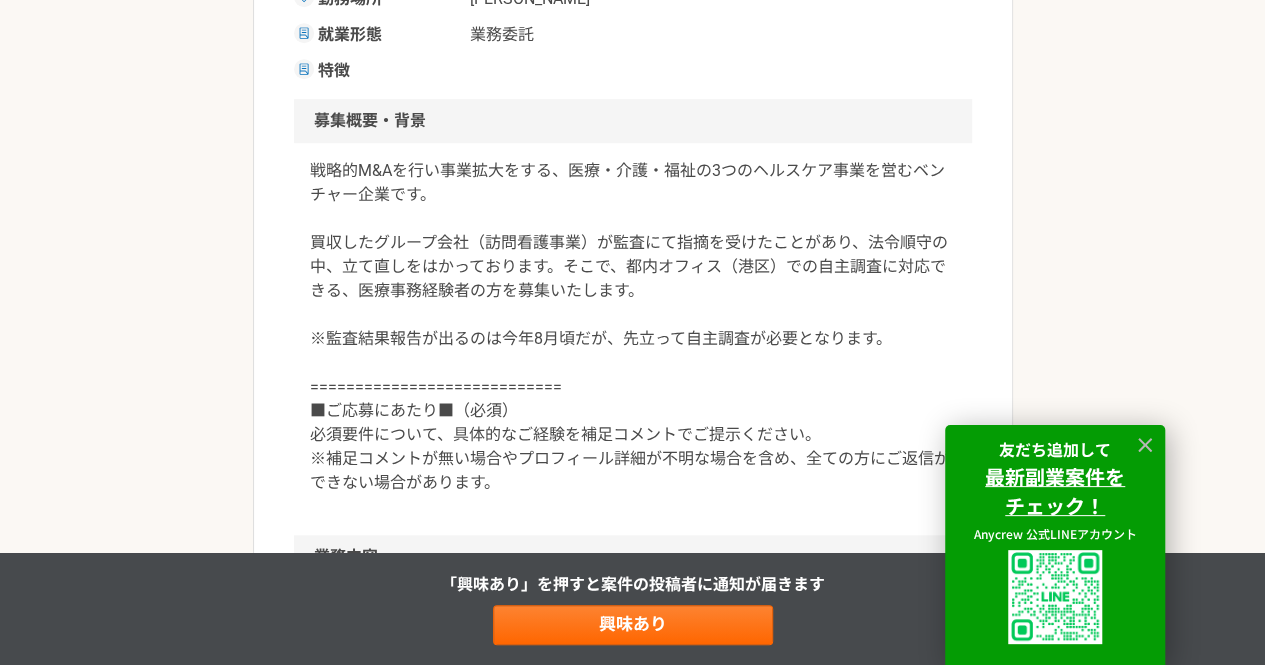 scroll, scrollTop: 541, scrollLeft: 0, axis: vertical 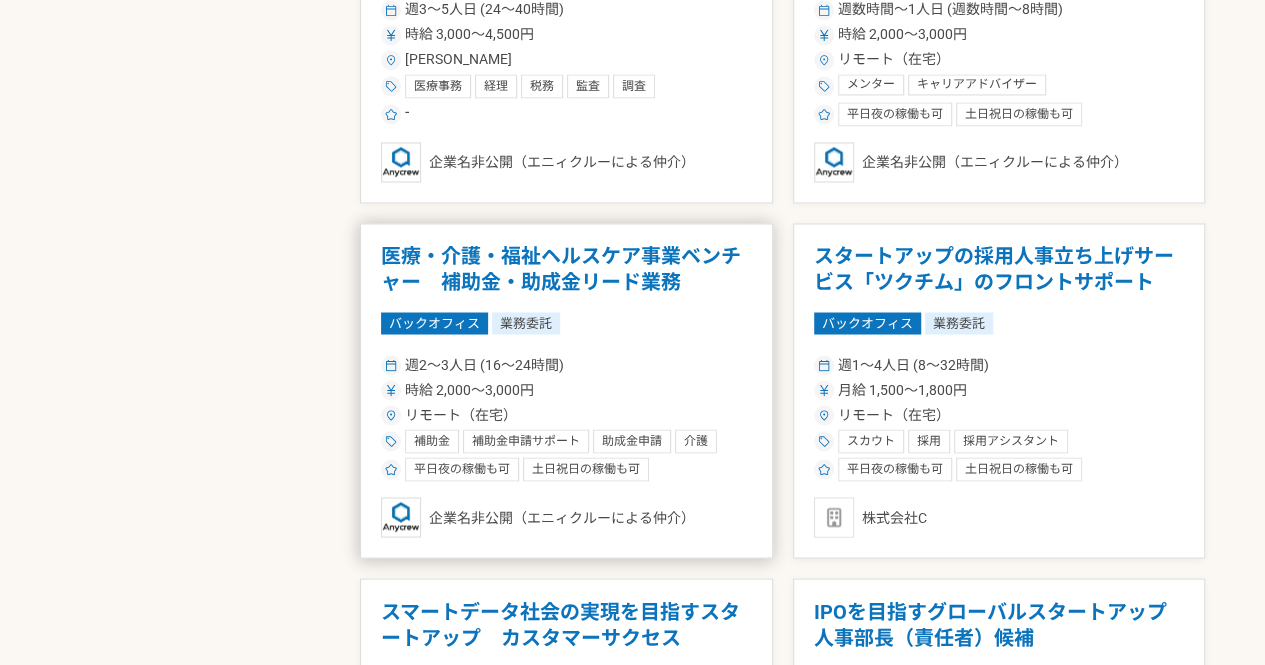 click on "週2〜3人日 (16〜24時間) 時給 2,000〜3,000円 リモート（在宅） 補助金 補助金申請サポート 助成金申請 介護 平日夜の稼働も可 土日祝日の稼働も可" at bounding box center [566, 415] 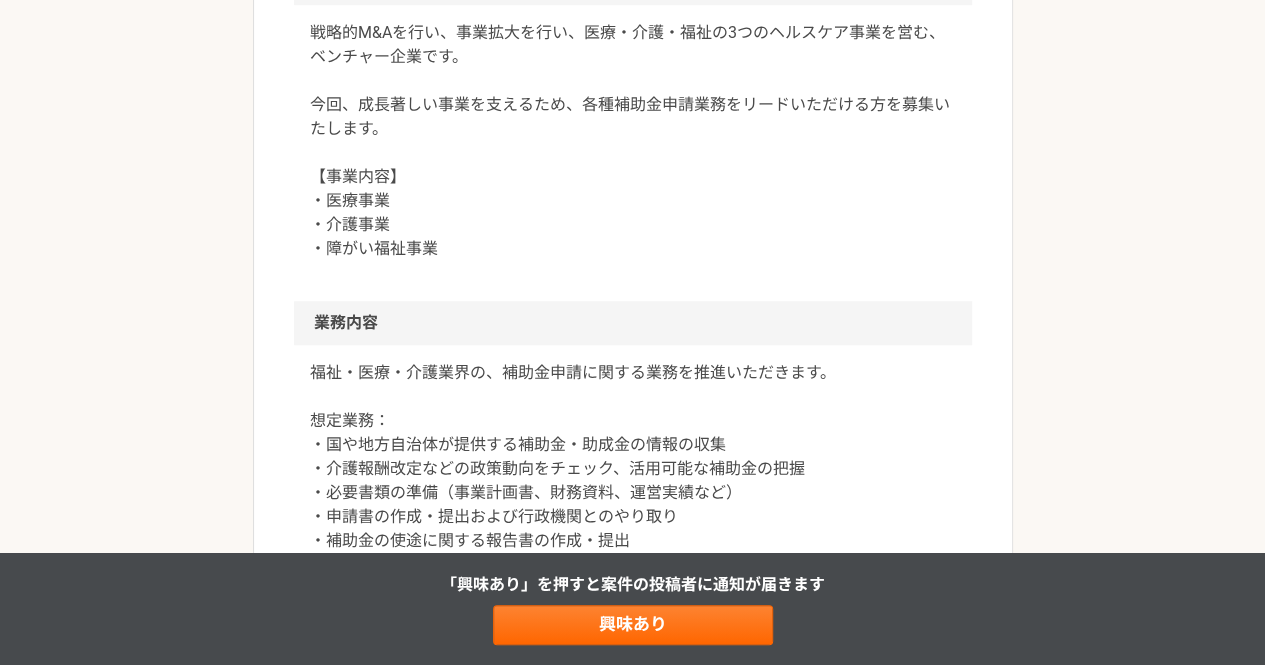 scroll, scrollTop: 677, scrollLeft: 0, axis: vertical 